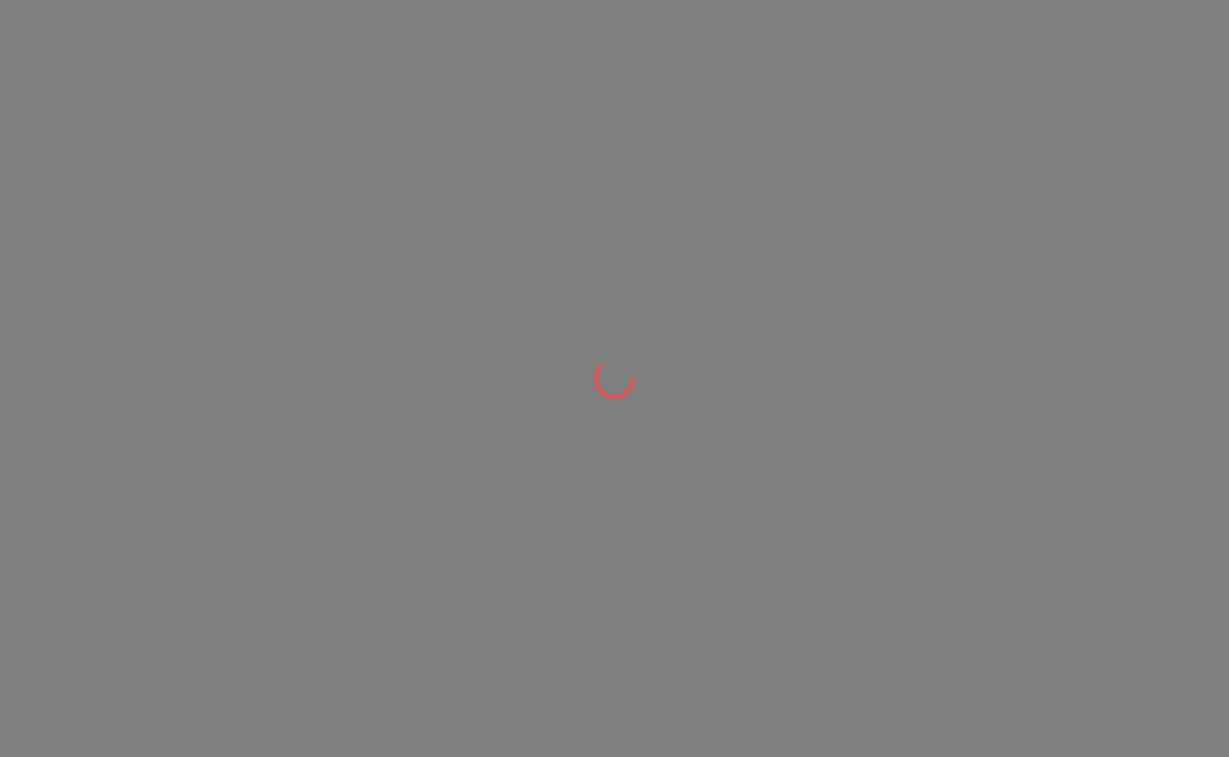 scroll, scrollTop: 0, scrollLeft: 0, axis: both 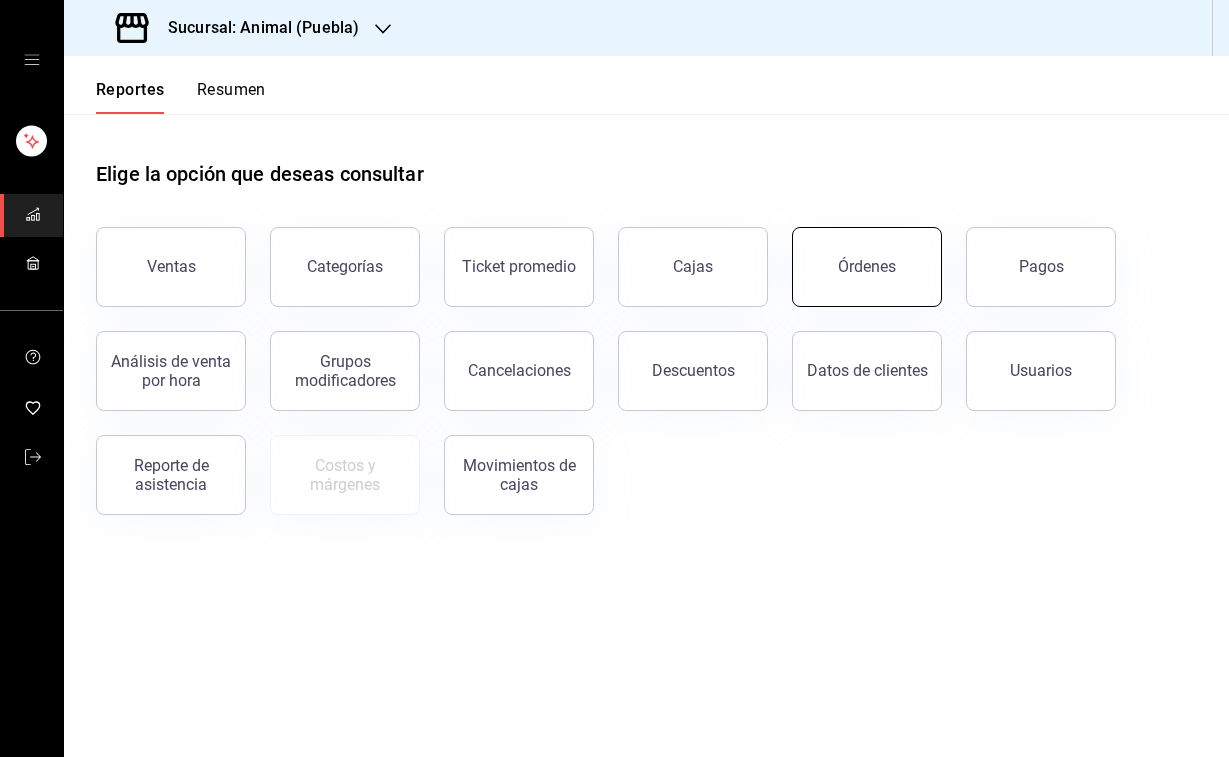 click on "Órdenes" at bounding box center [867, 267] 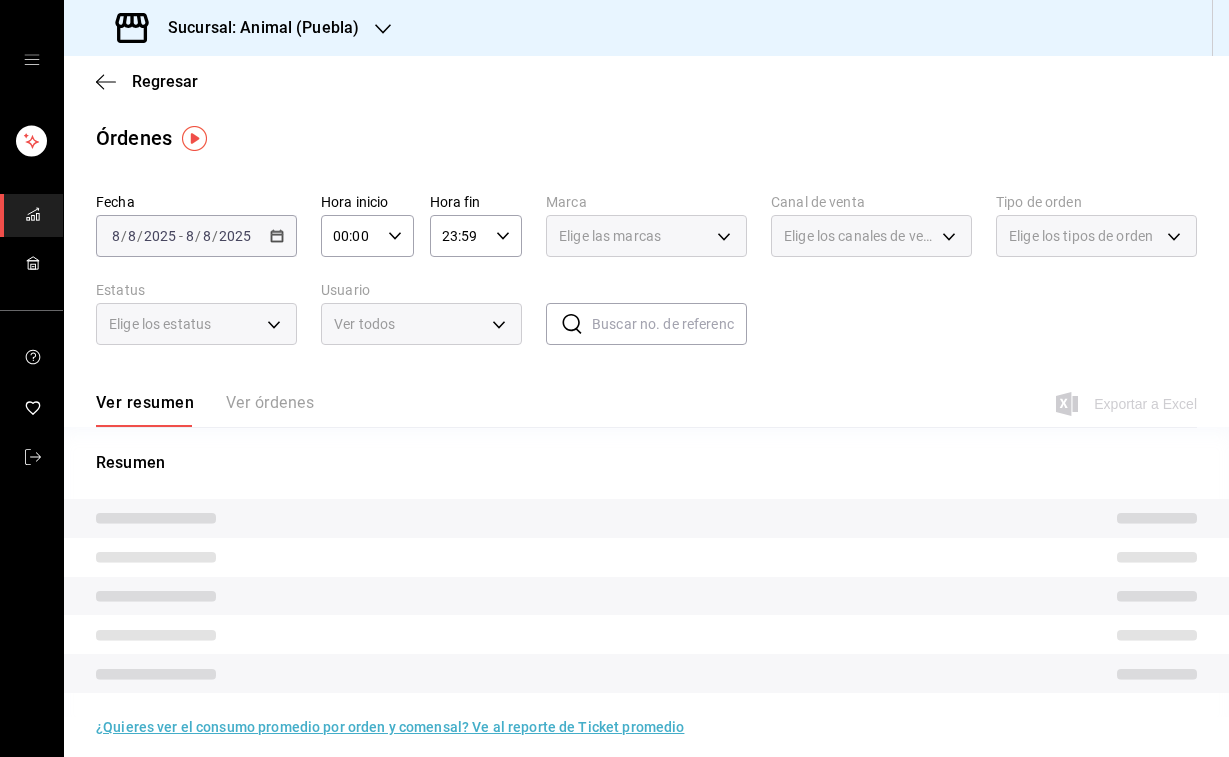 click on "Sucursal: Animal (Puebla)" at bounding box center [239, 28] 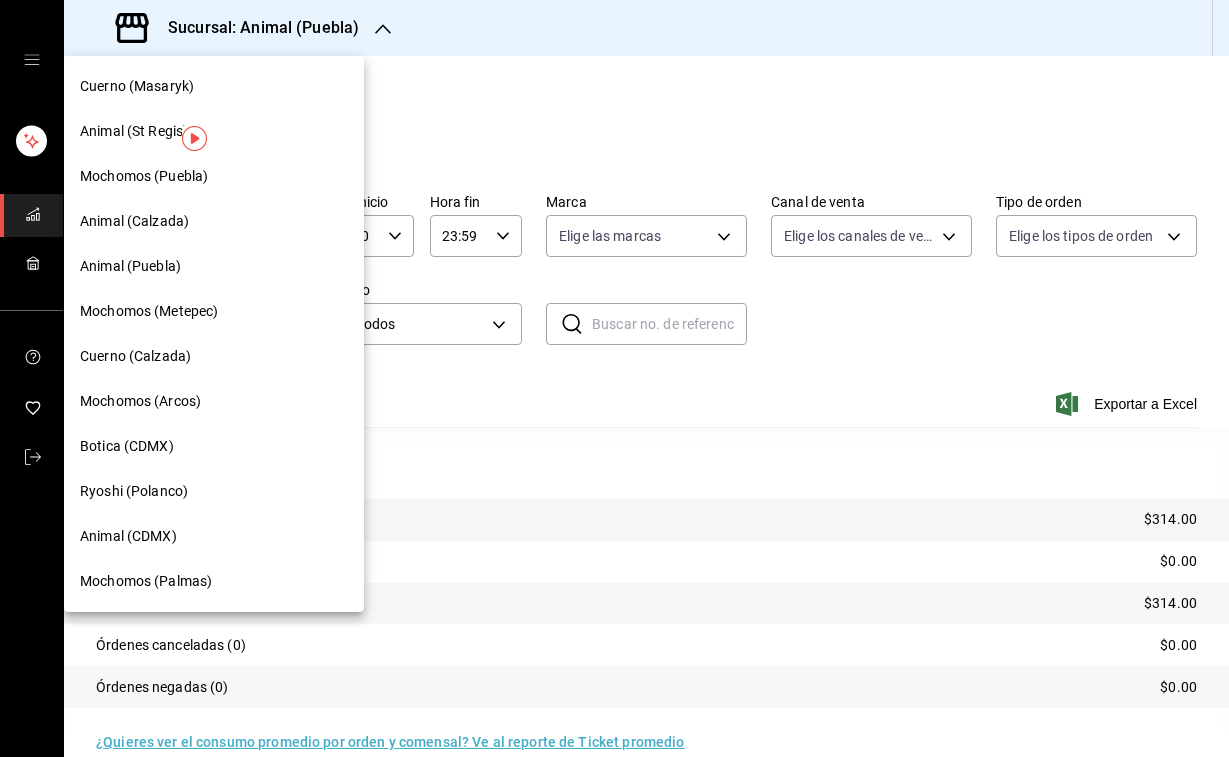 click on "Cuerno (Masaryk)" at bounding box center [137, 86] 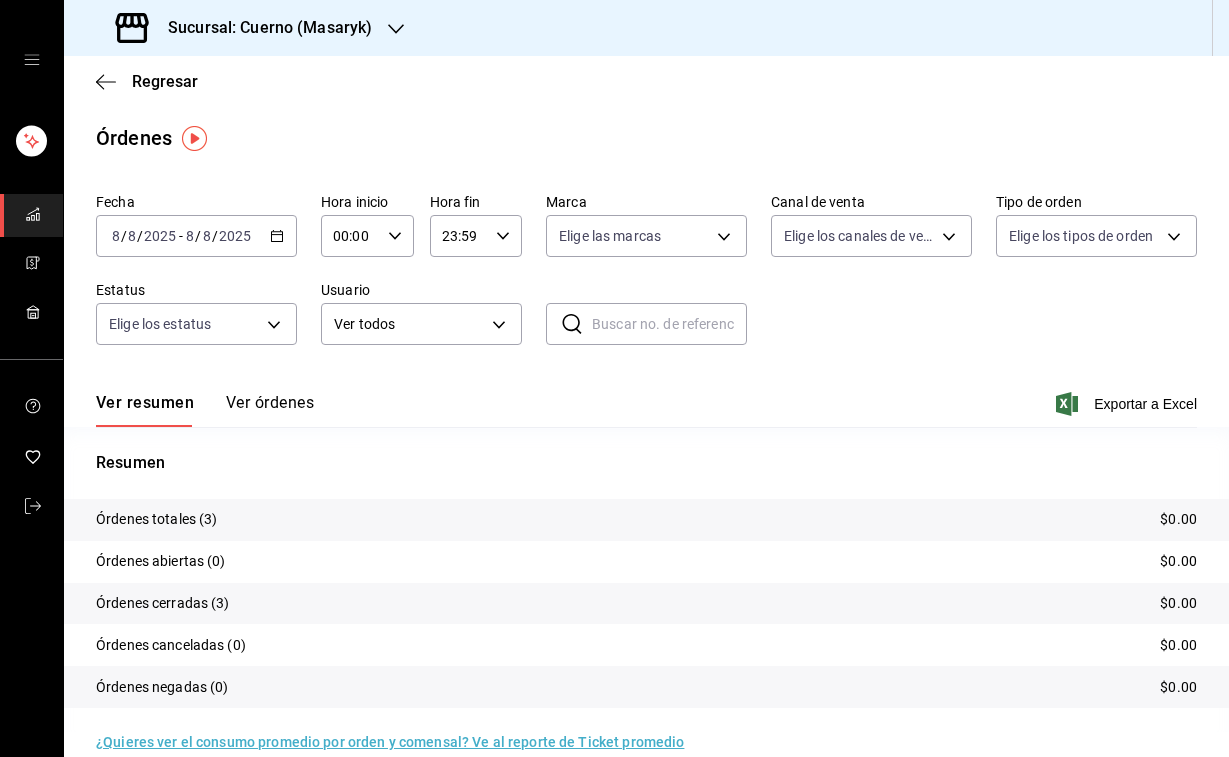 click on "2025" at bounding box center (160, 236) 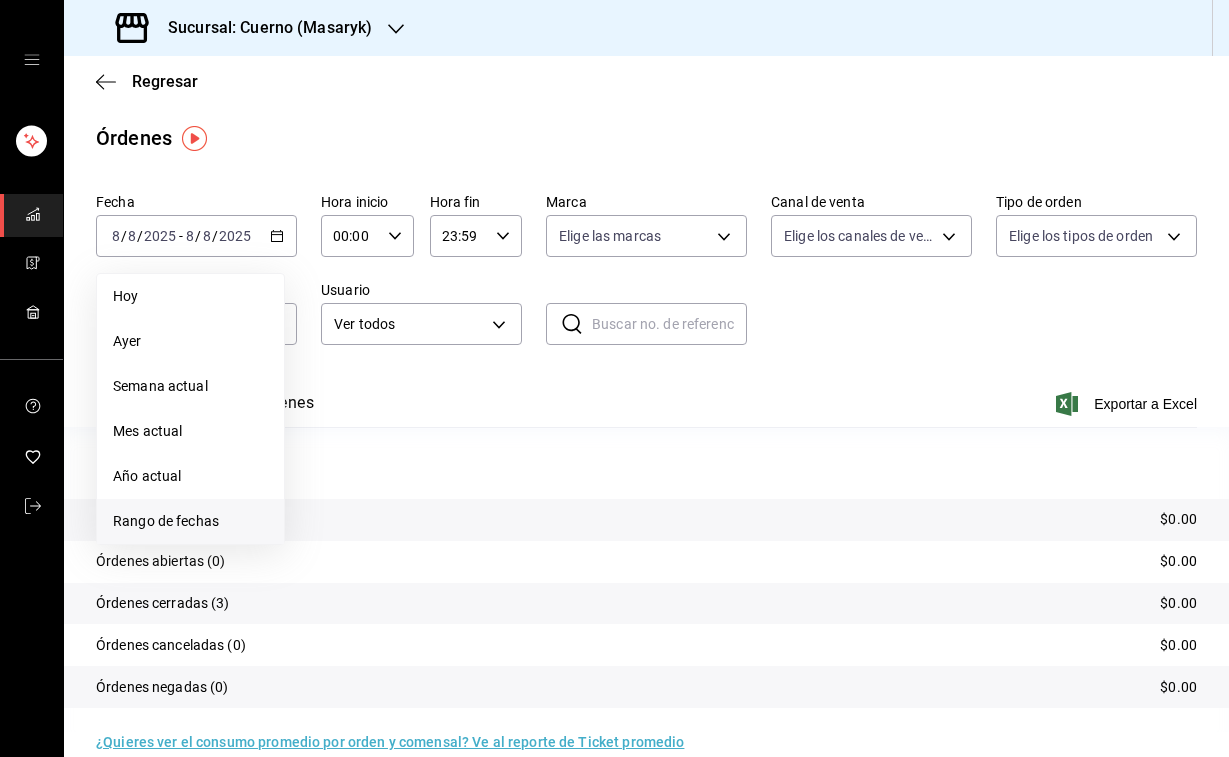 click on "Rango de fechas" at bounding box center [190, 521] 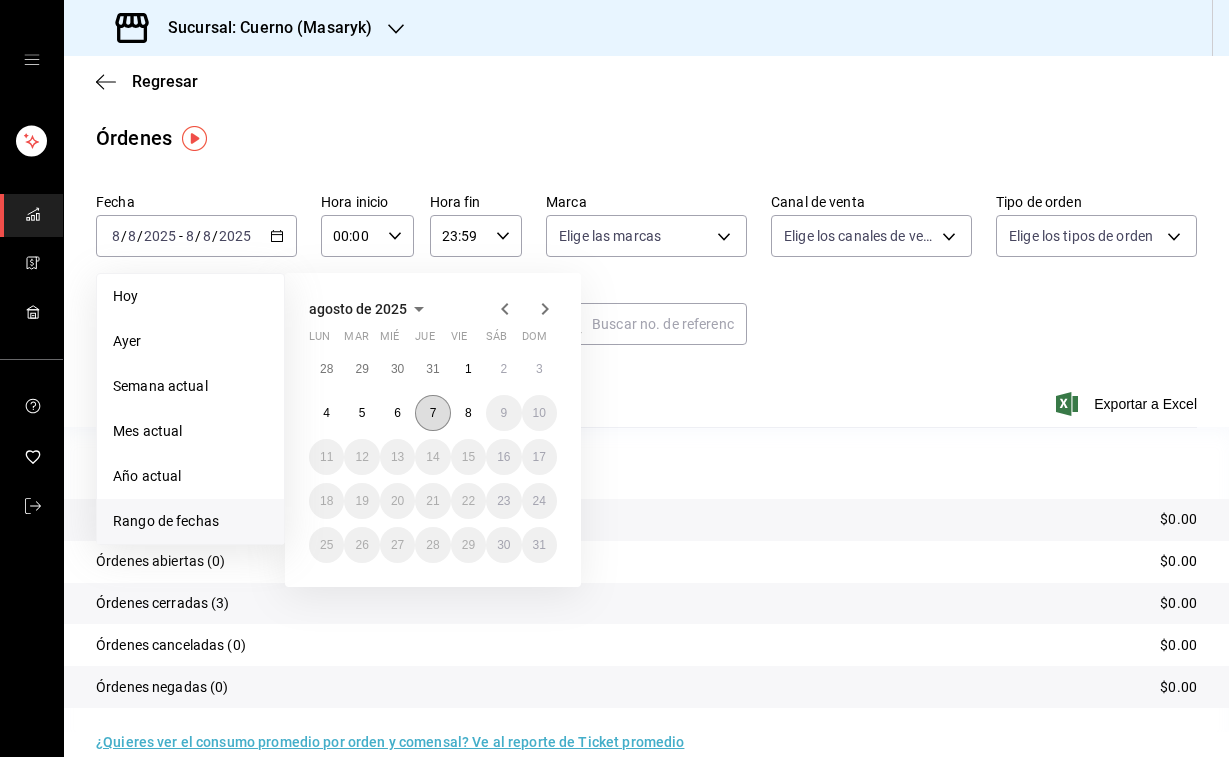 click on "7" at bounding box center (433, 413) 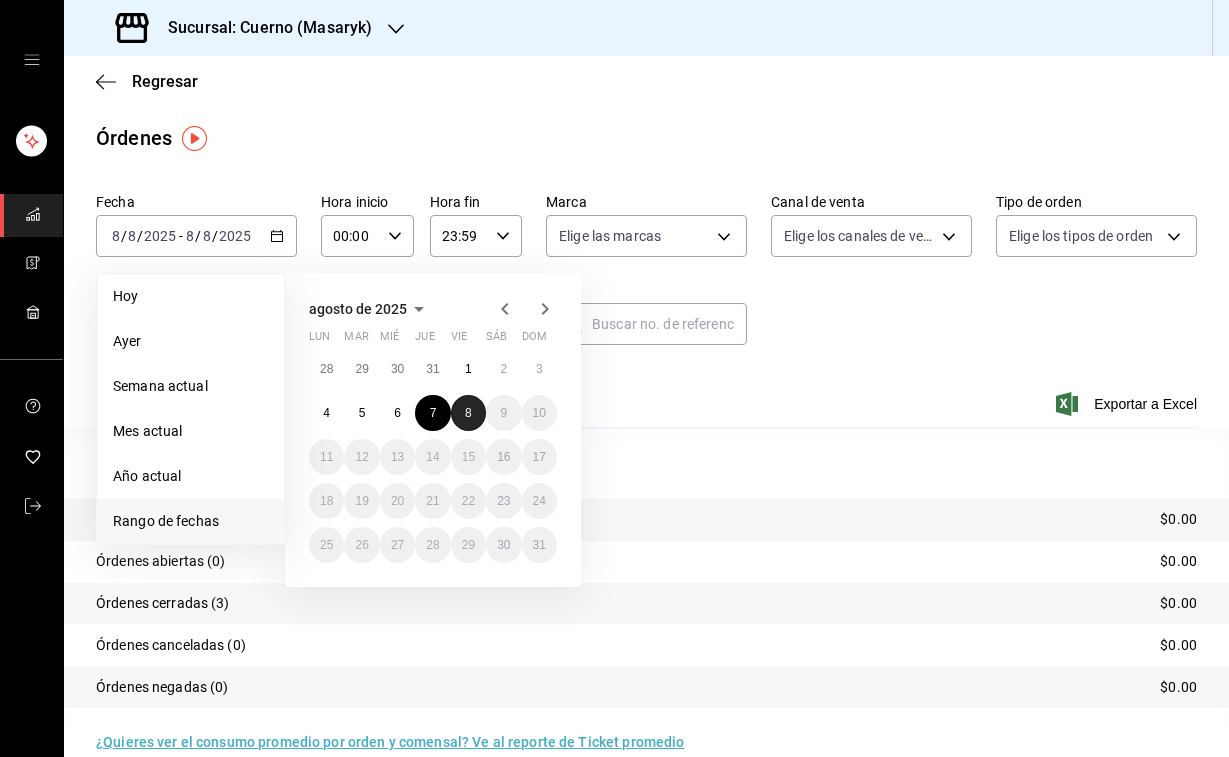 click on "8" at bounding box center (468, 413) 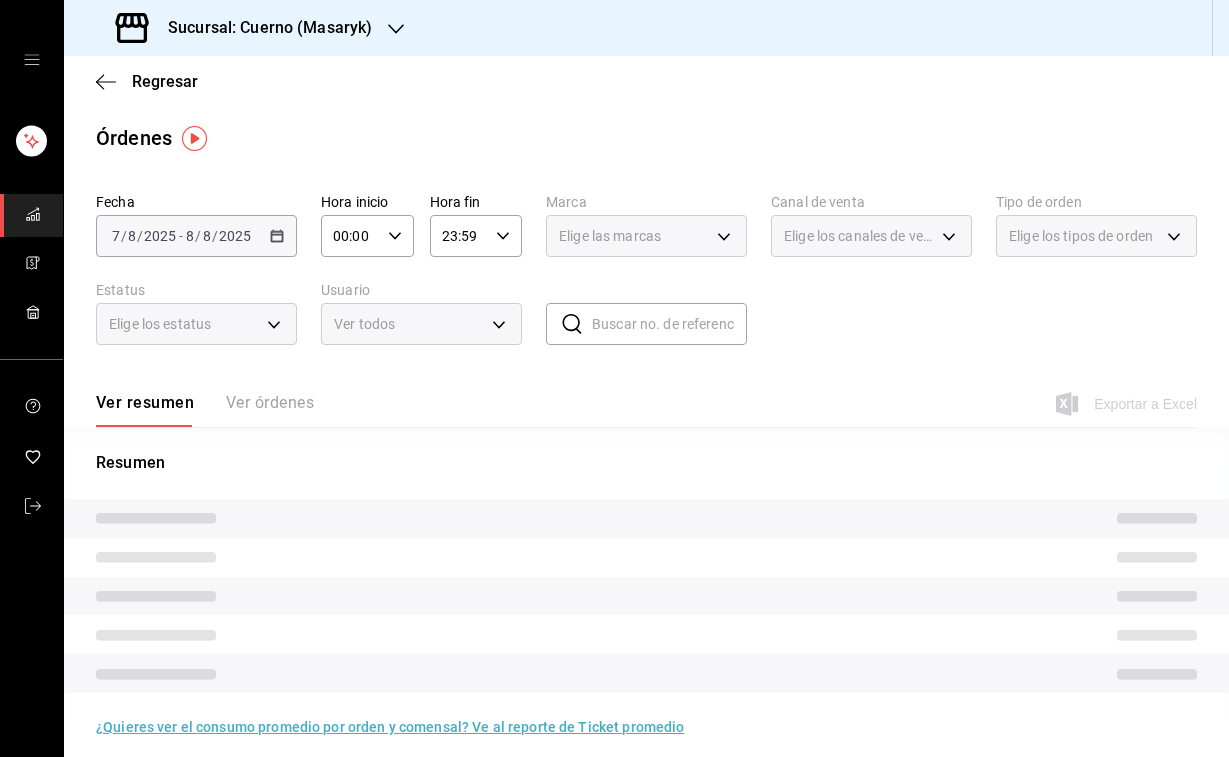 click on "00:00 Hora inicio" at bounding box center (367, 236) 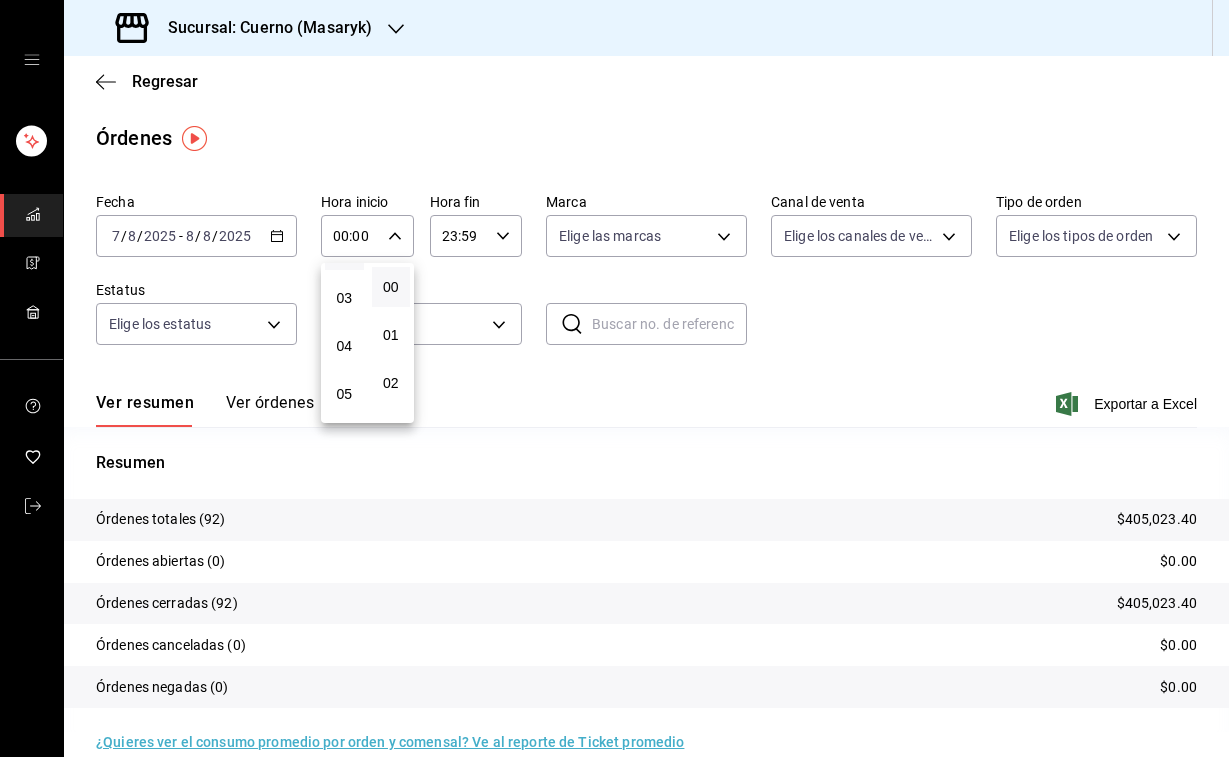 scroll, scrollTop: 134, scrollLeft: 0, axis: vertical 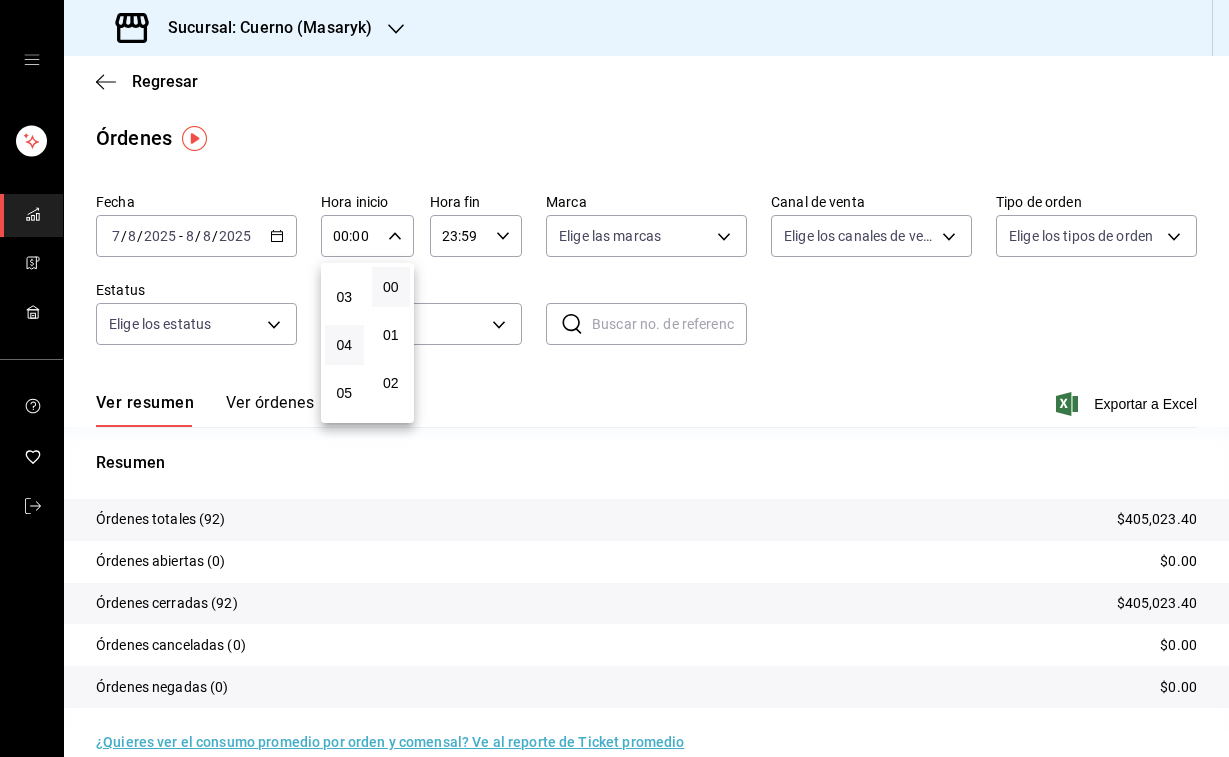 click on "04" at bounding box center (344, 345) 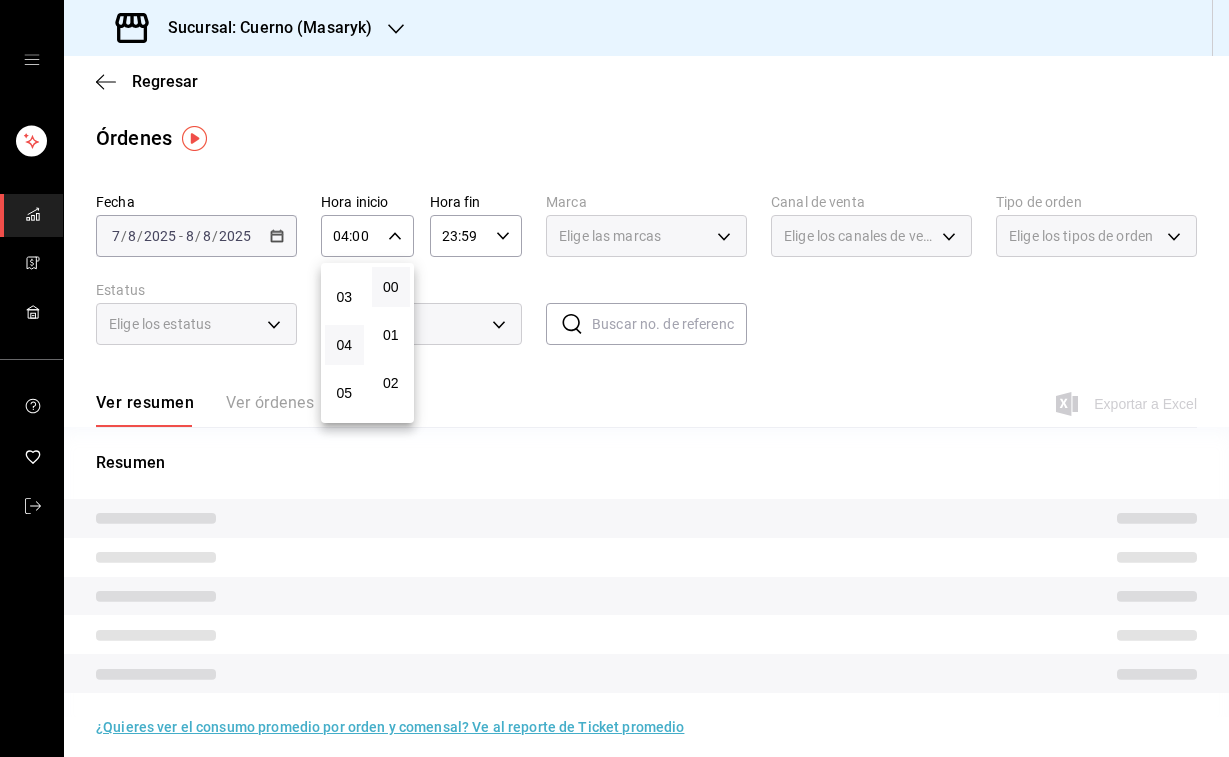 click at bounding box center [614, 378] 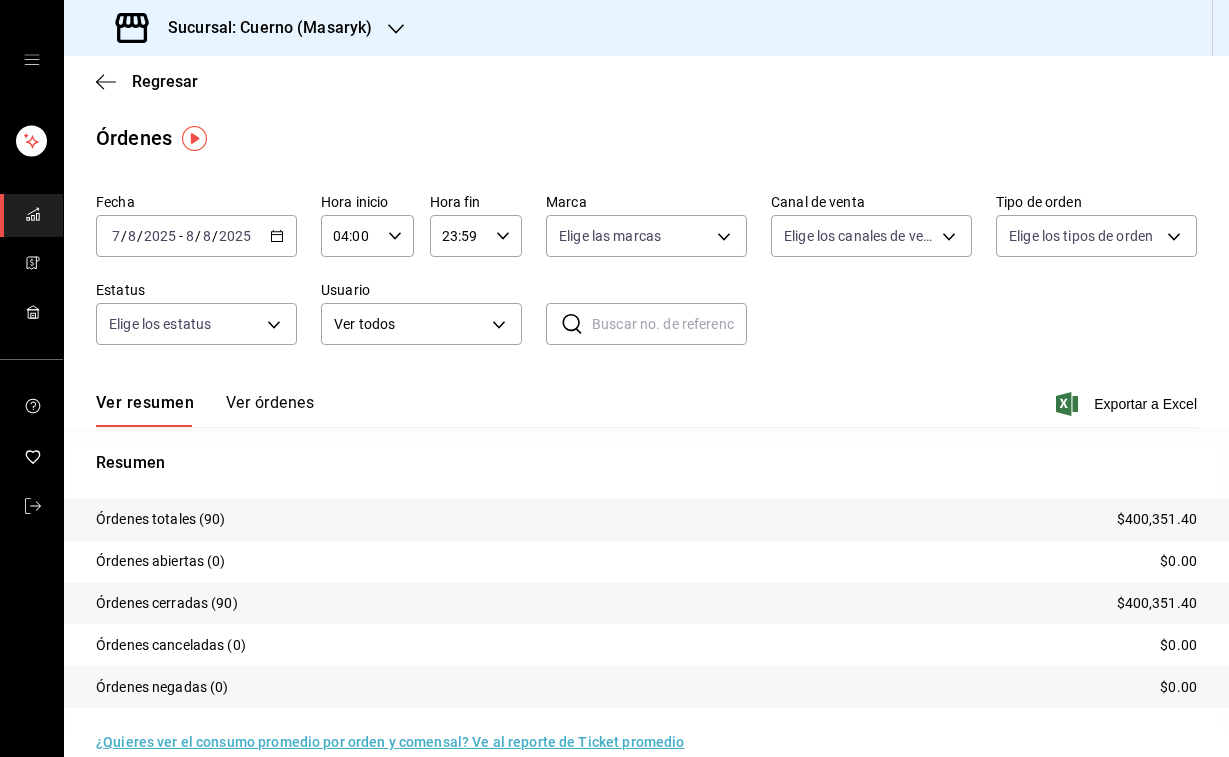 click on "23:59 Hora fin" at bounding box center (476, 236) 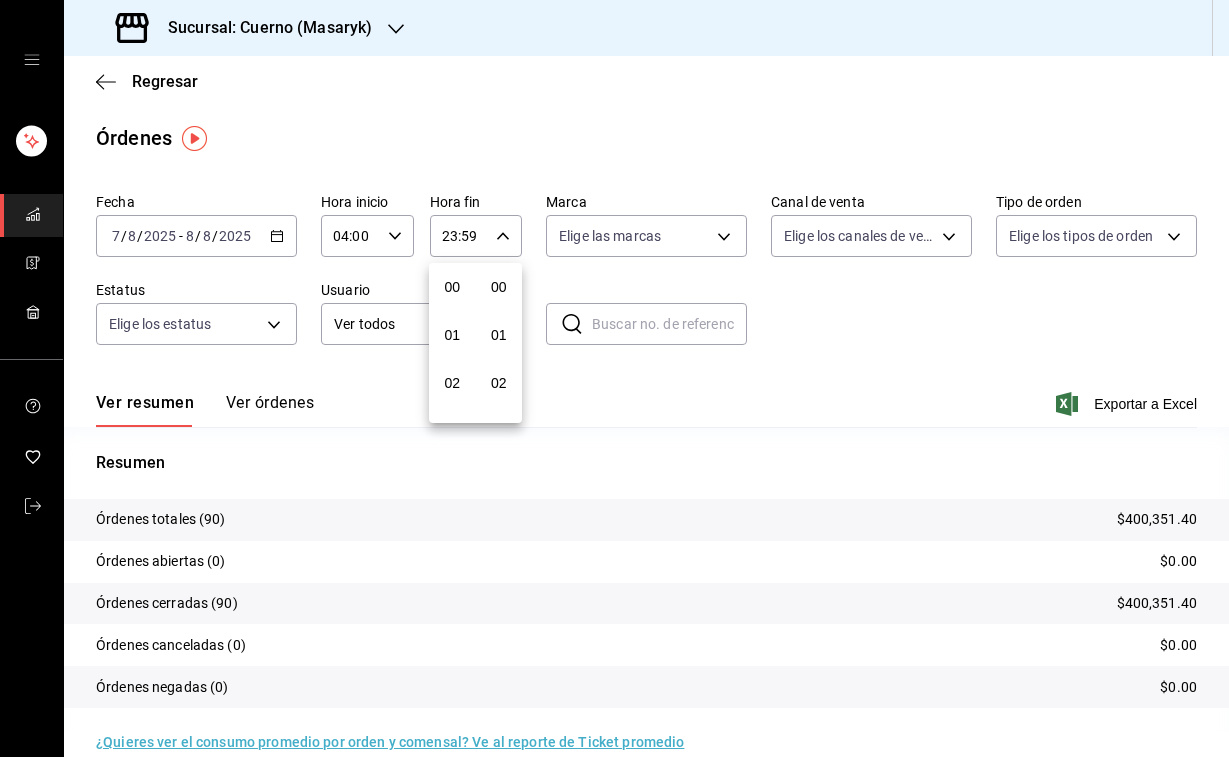 scroll, scrollTop: 1016, scrollLeft: 0, axis: vertical 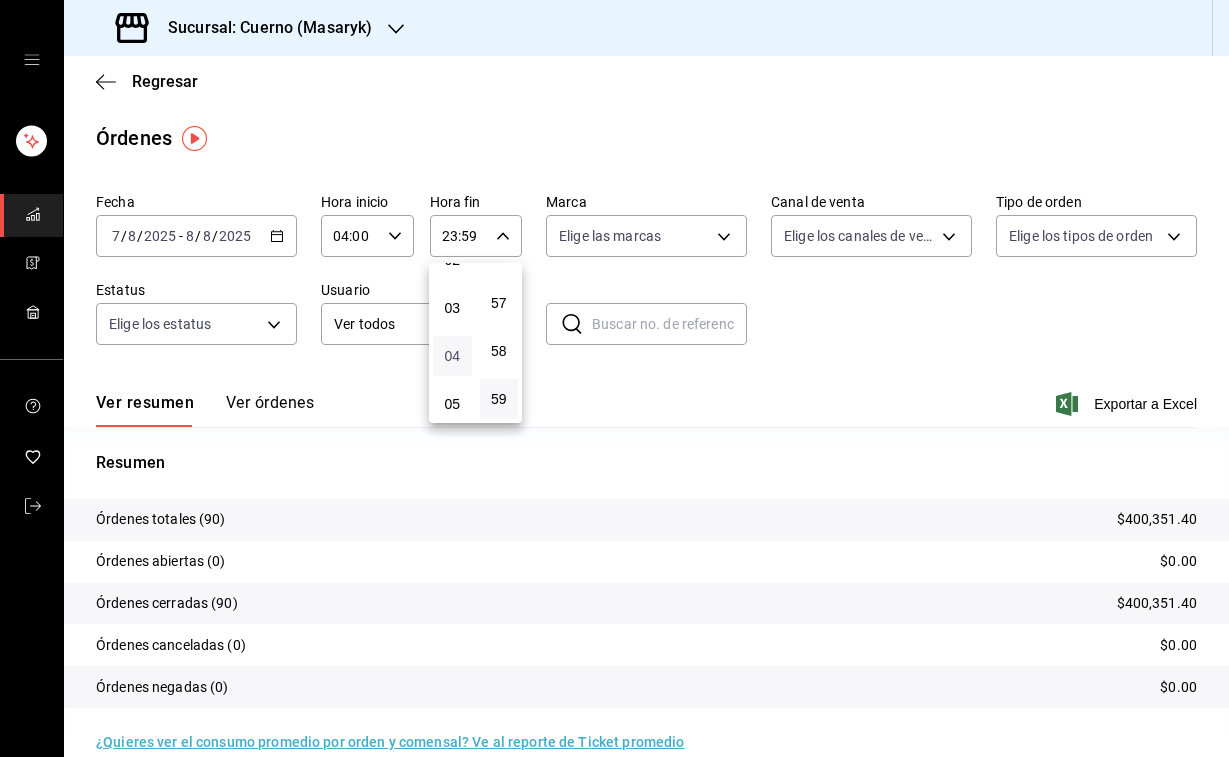 click on "04" at bounding box center (452, 356) 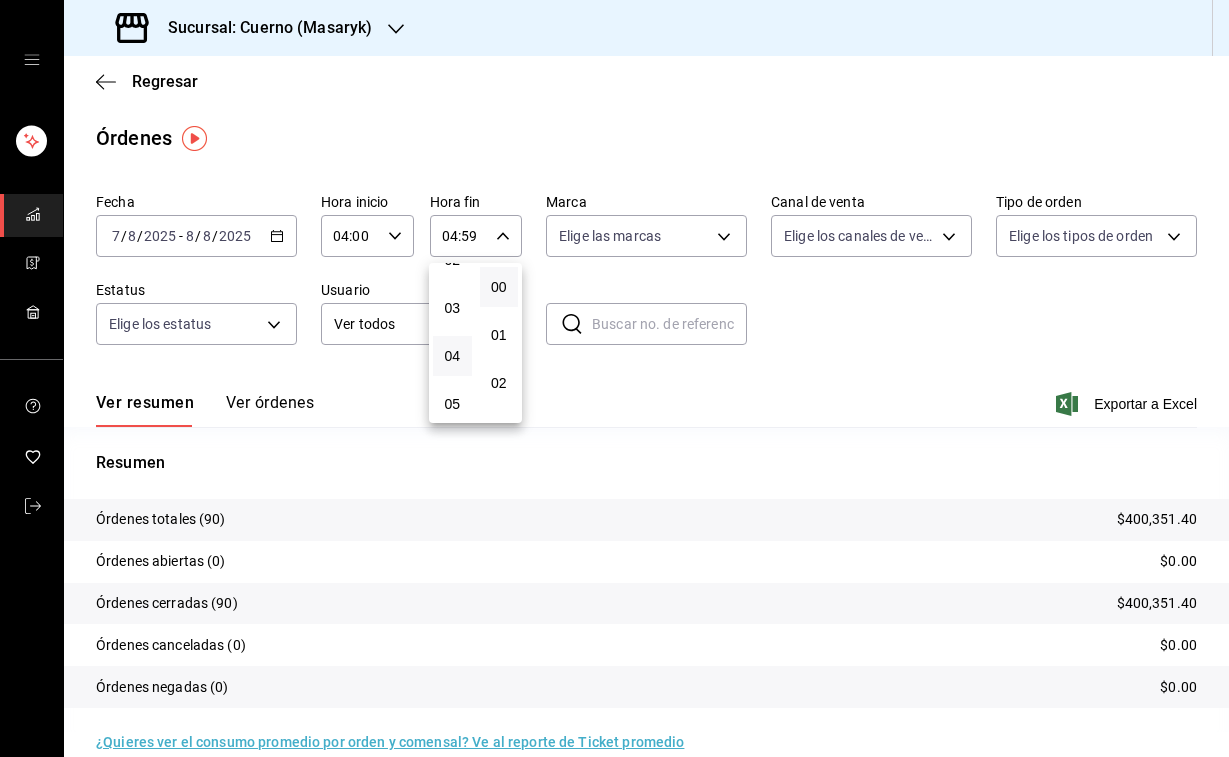 scroll, scrollTop: 0, scrollLeft: 0, axis: both 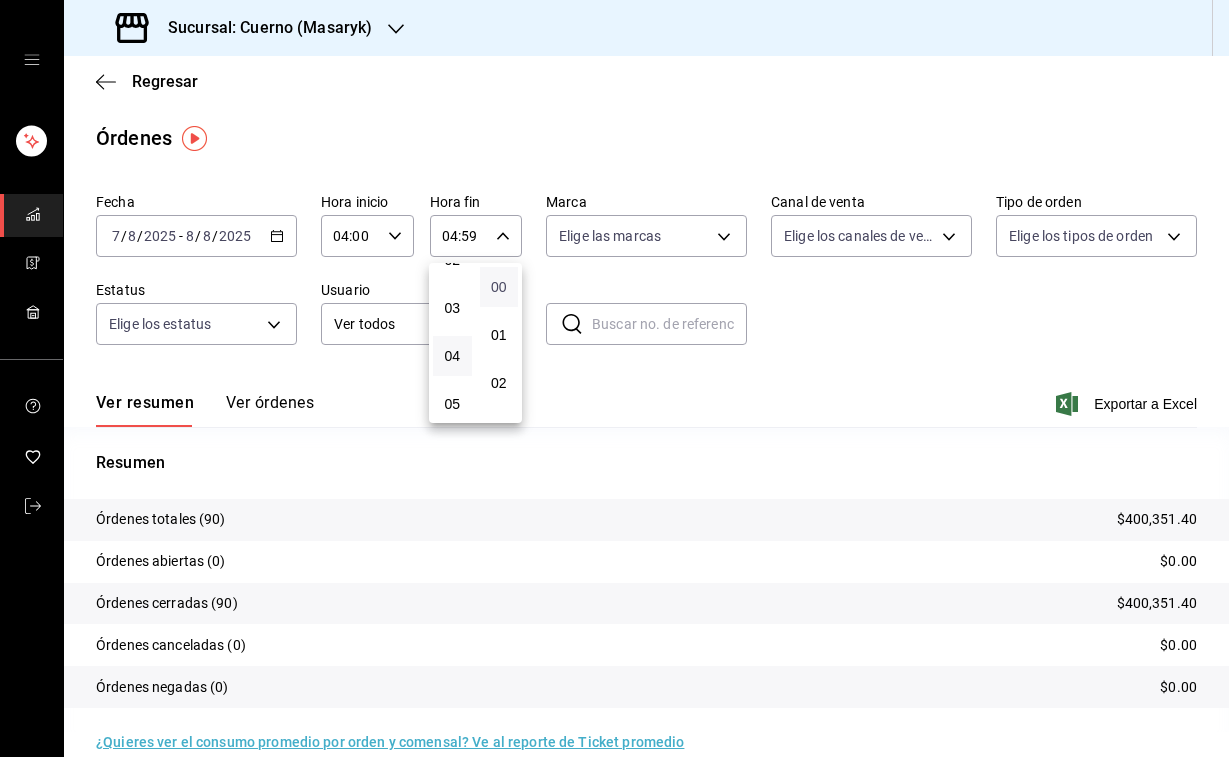 click on "00" at bounding box center (499, 287) 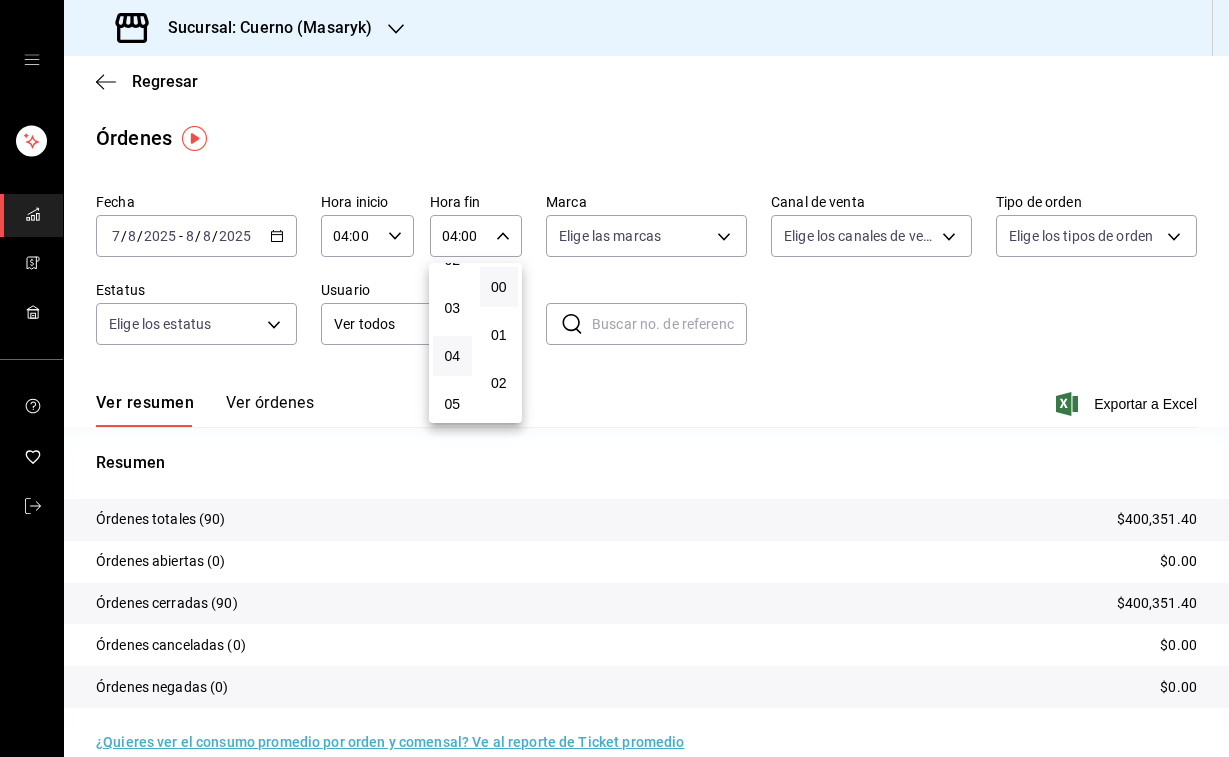 click at bounding box center (614, 378) 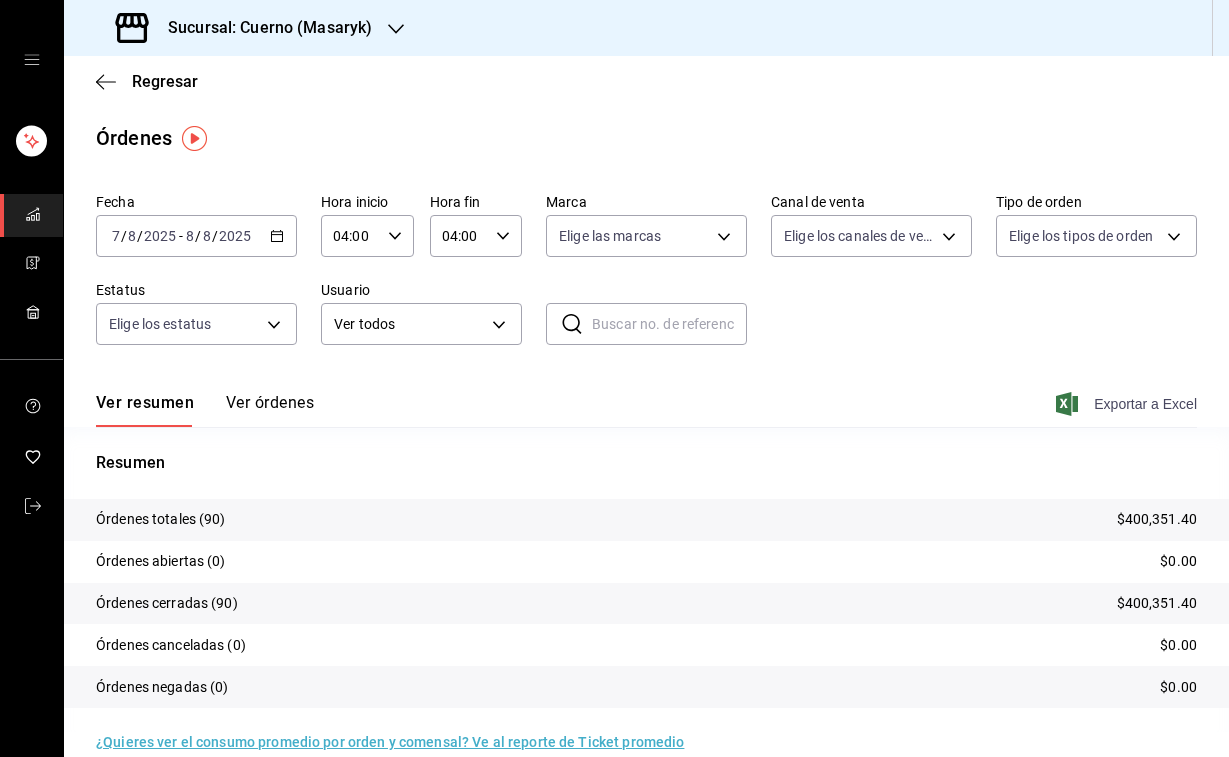 click 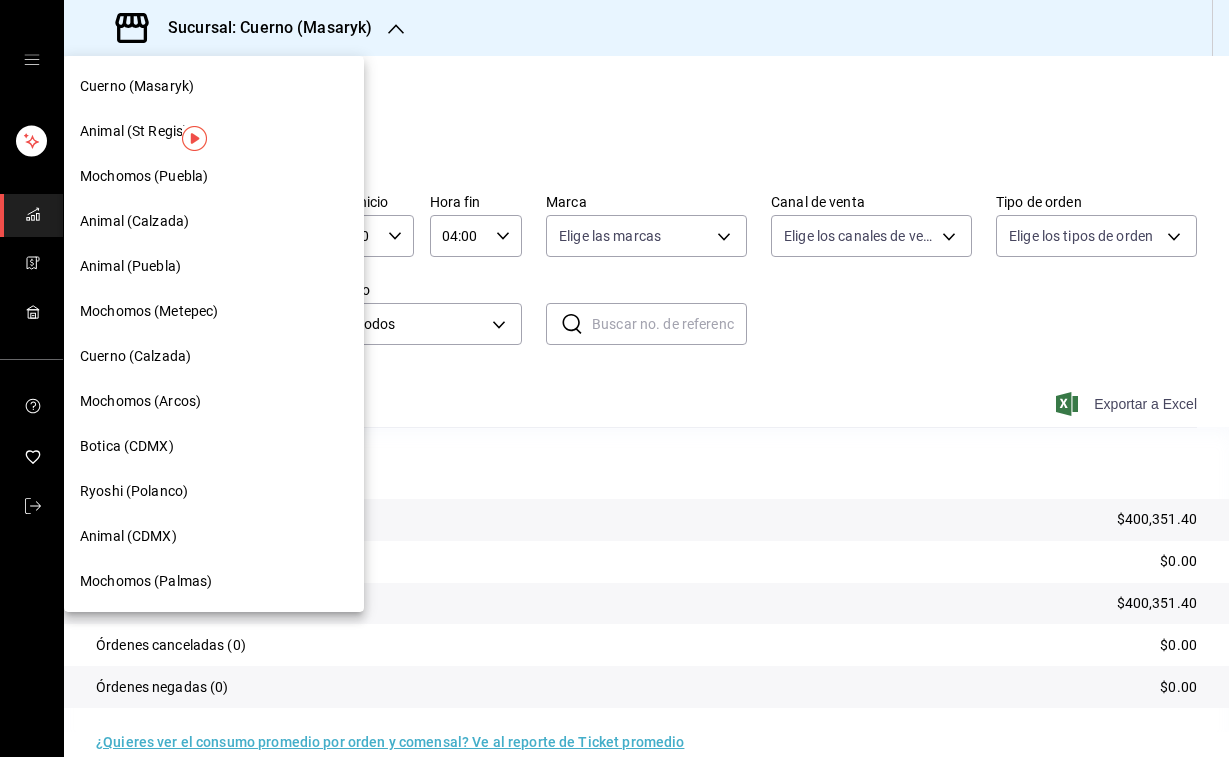 click on "Animal (CDMX)" at bounding box center [128, 536] 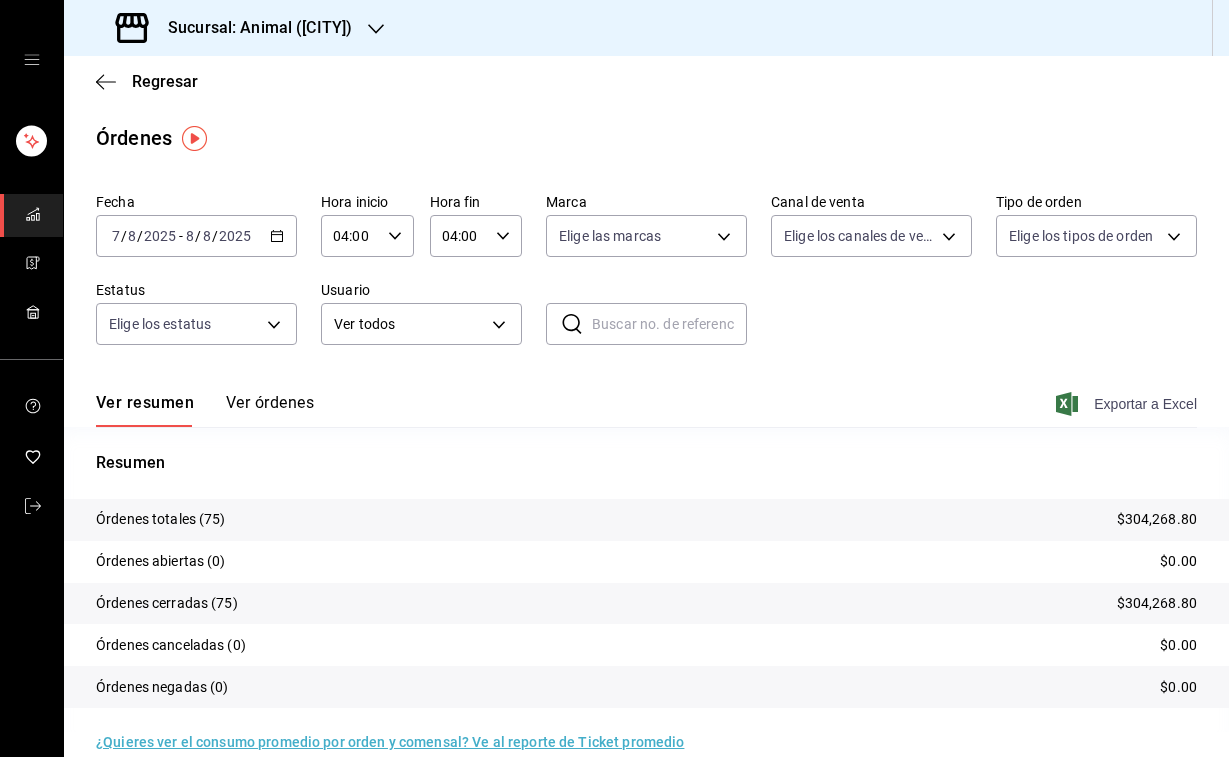 click 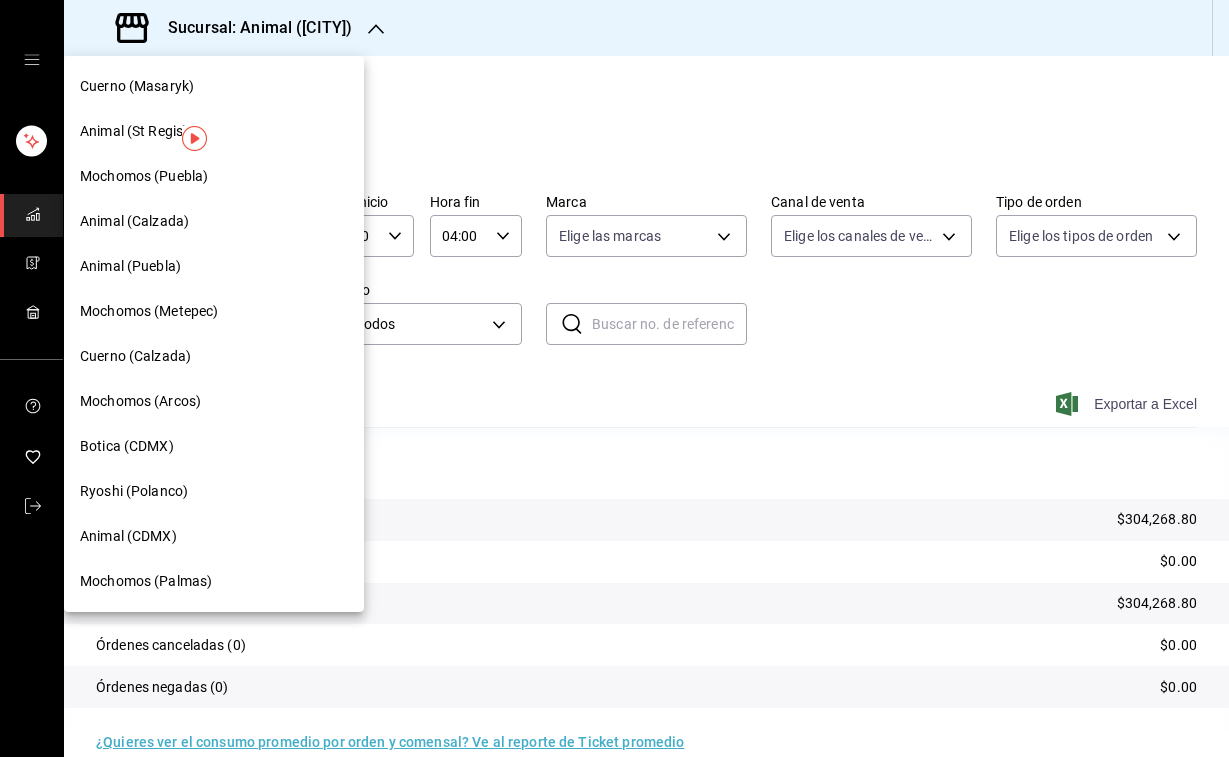 click on "Animal (St Regis)" at bounding box center (214, 131) 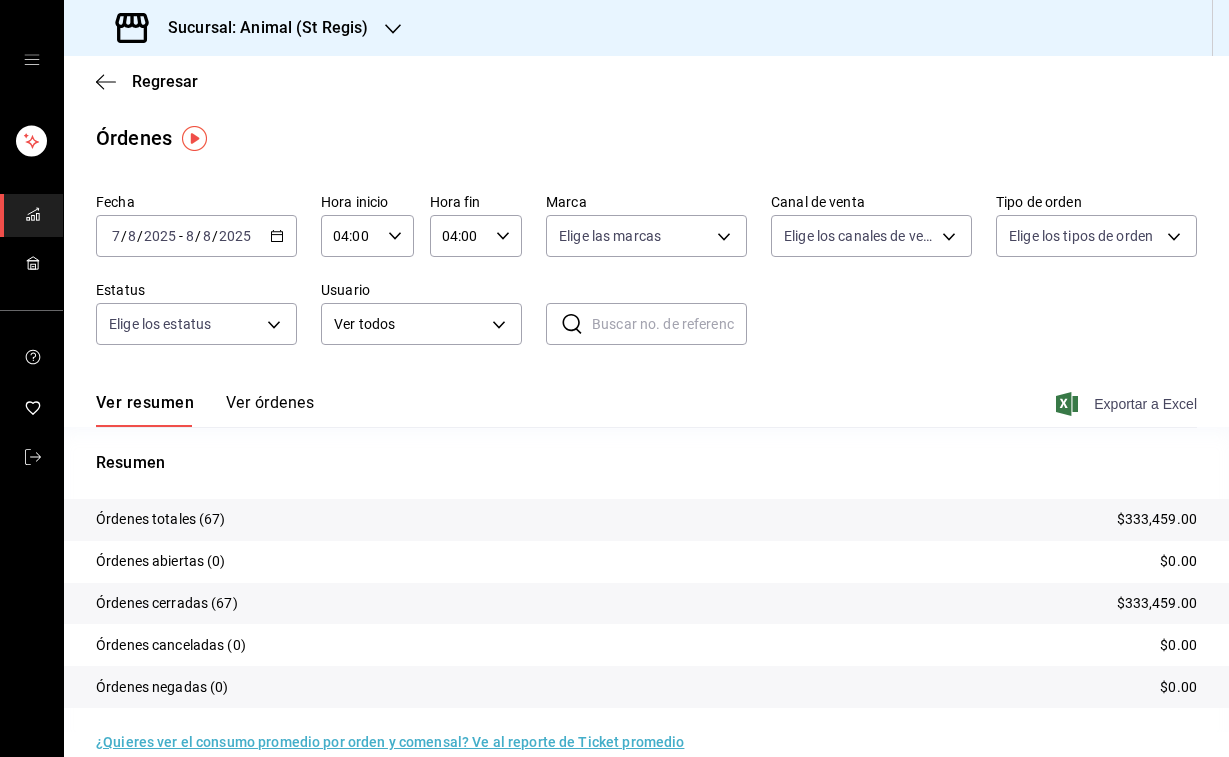 click 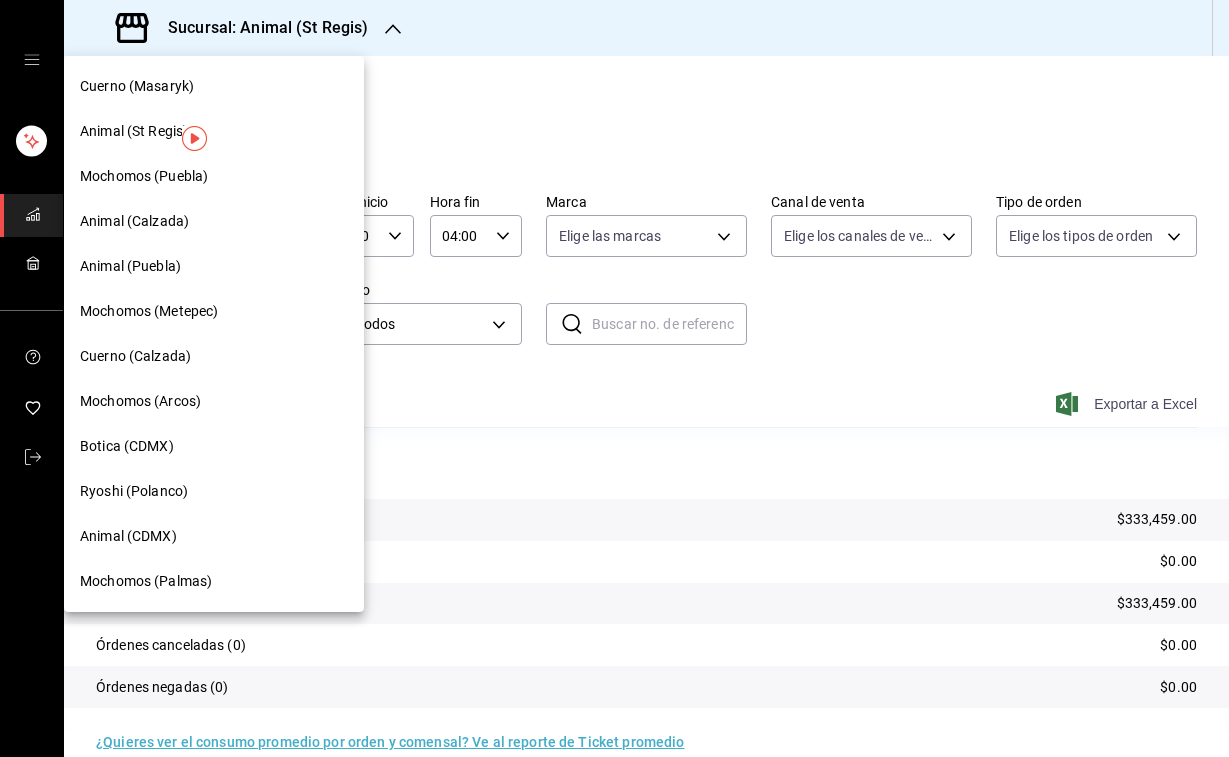 click on "Animal (Puebla)" at bounding box center (130, 266) 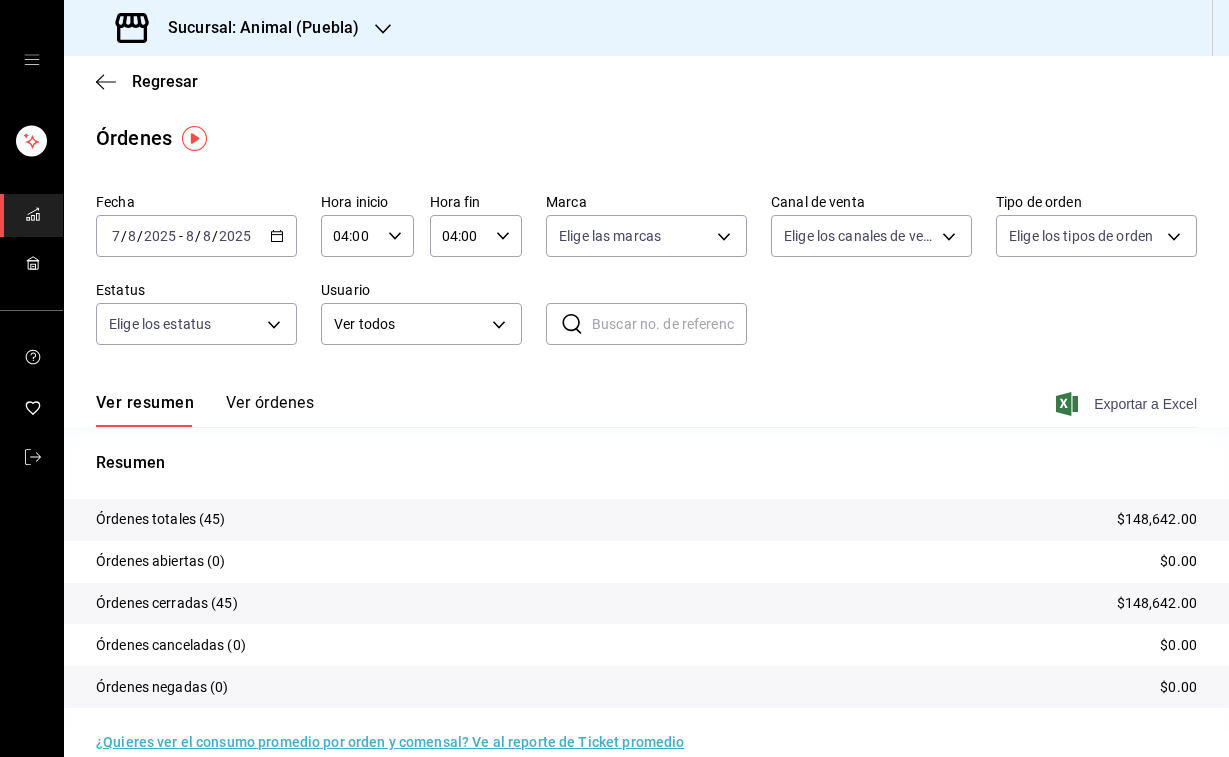 click 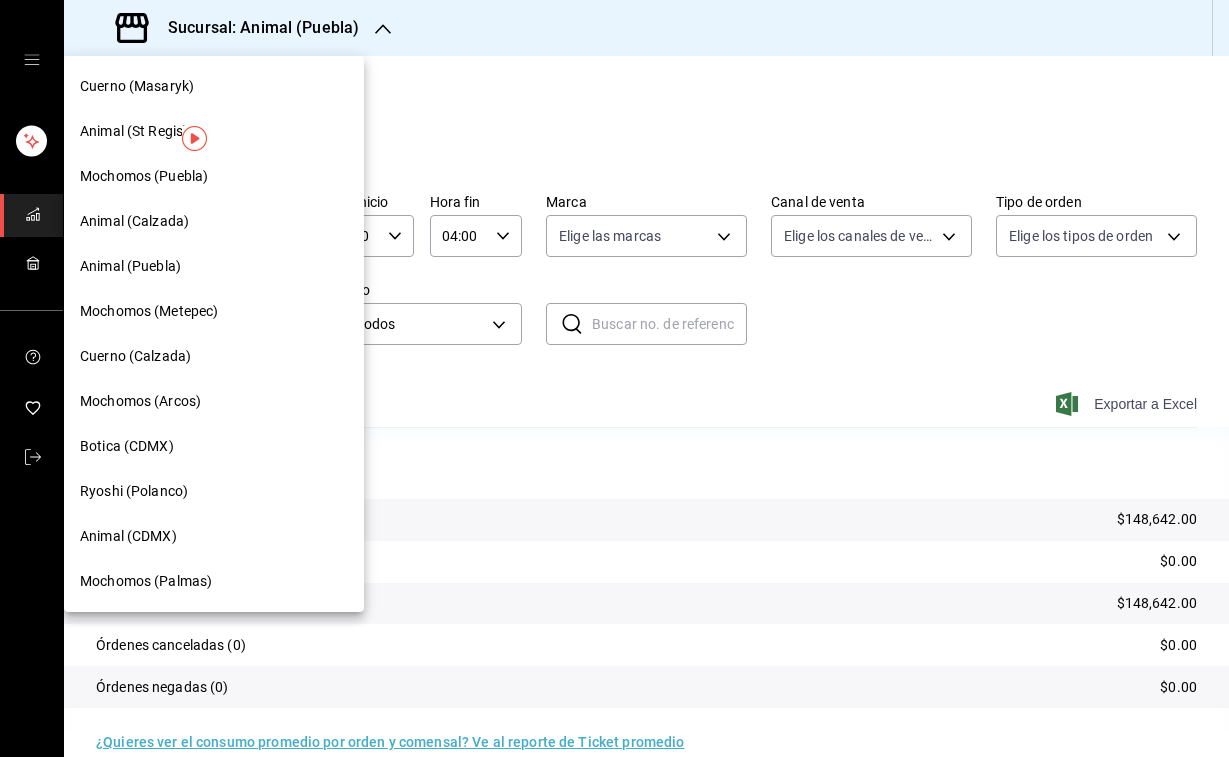 click on "Mochomos (Palmas)" at bounding box center (146, 581) 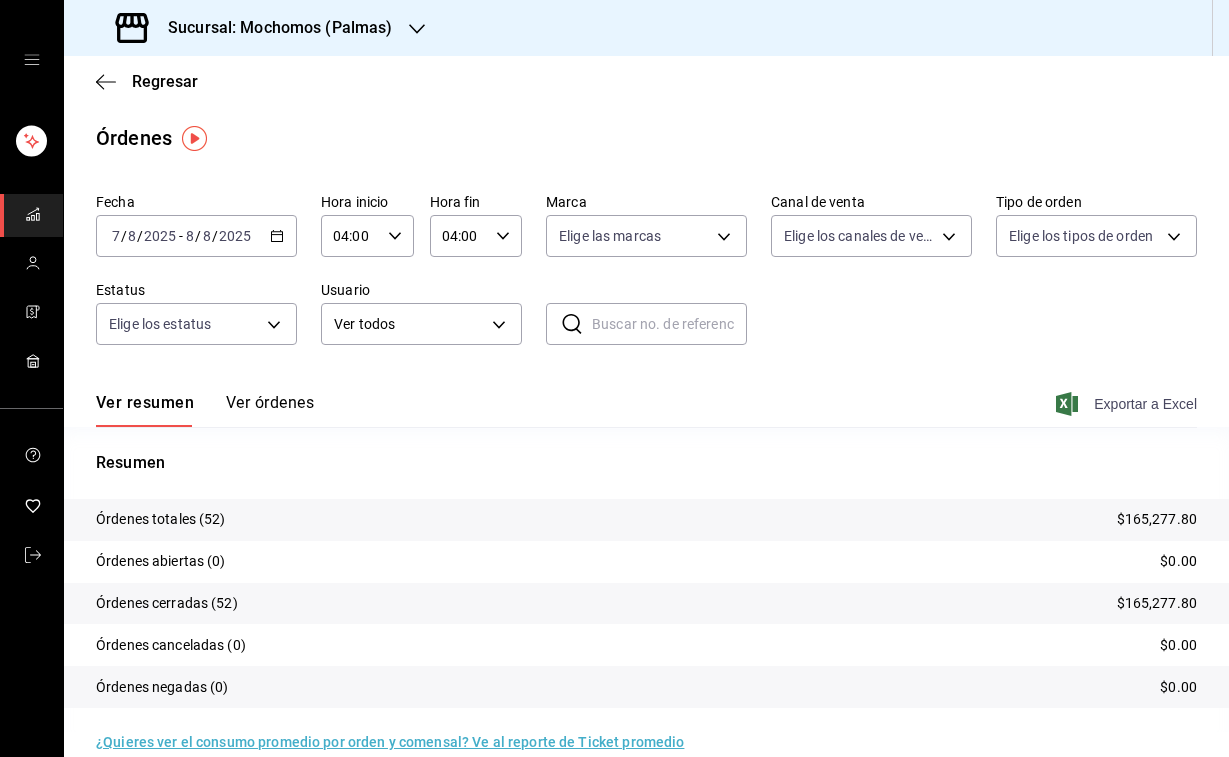 click 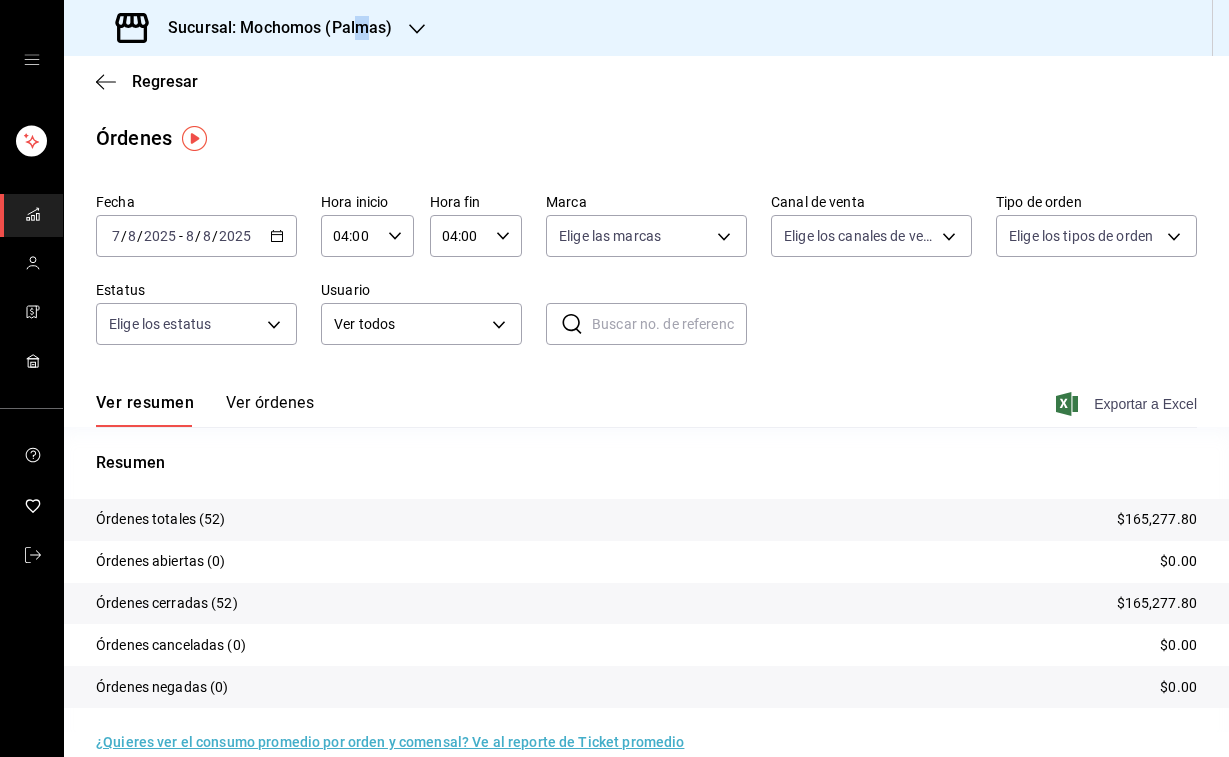 click on "Sucursal: Mochomos (Palmas)" at bounding box center (272, 28) 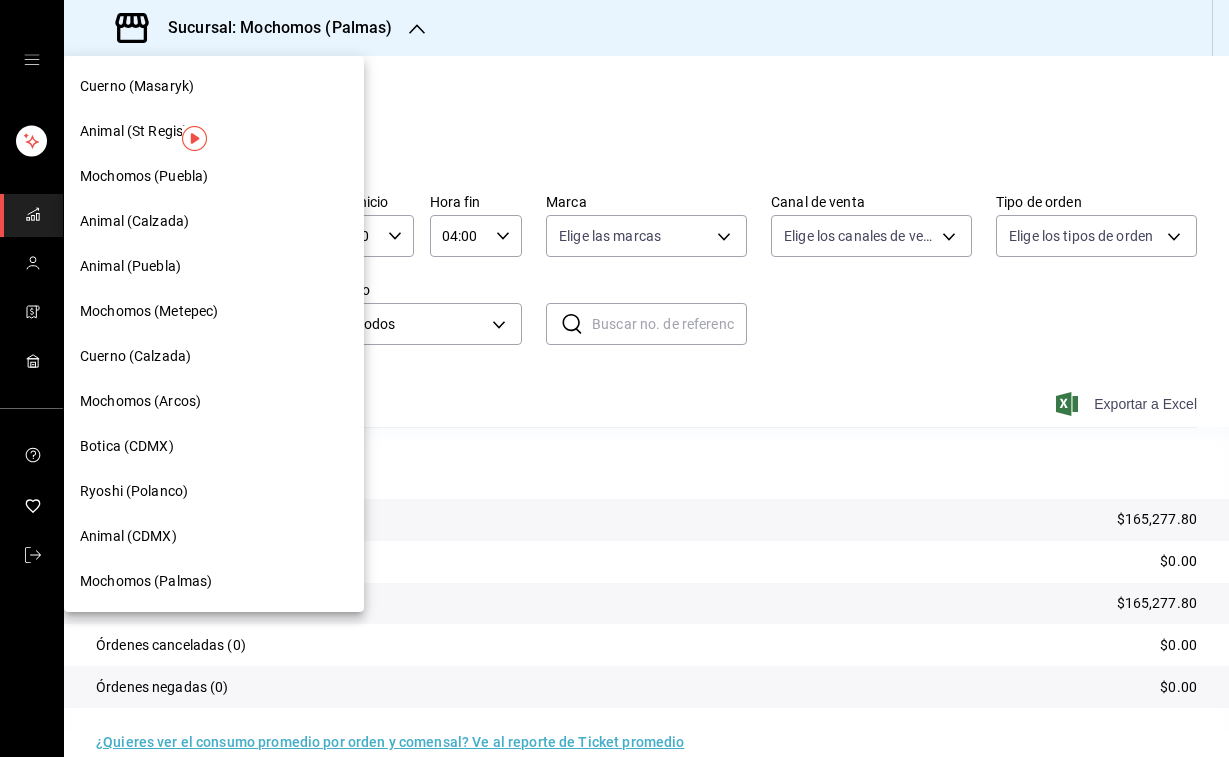 click on "Mochomos (Metepec)" at bounding box center (149, 311) 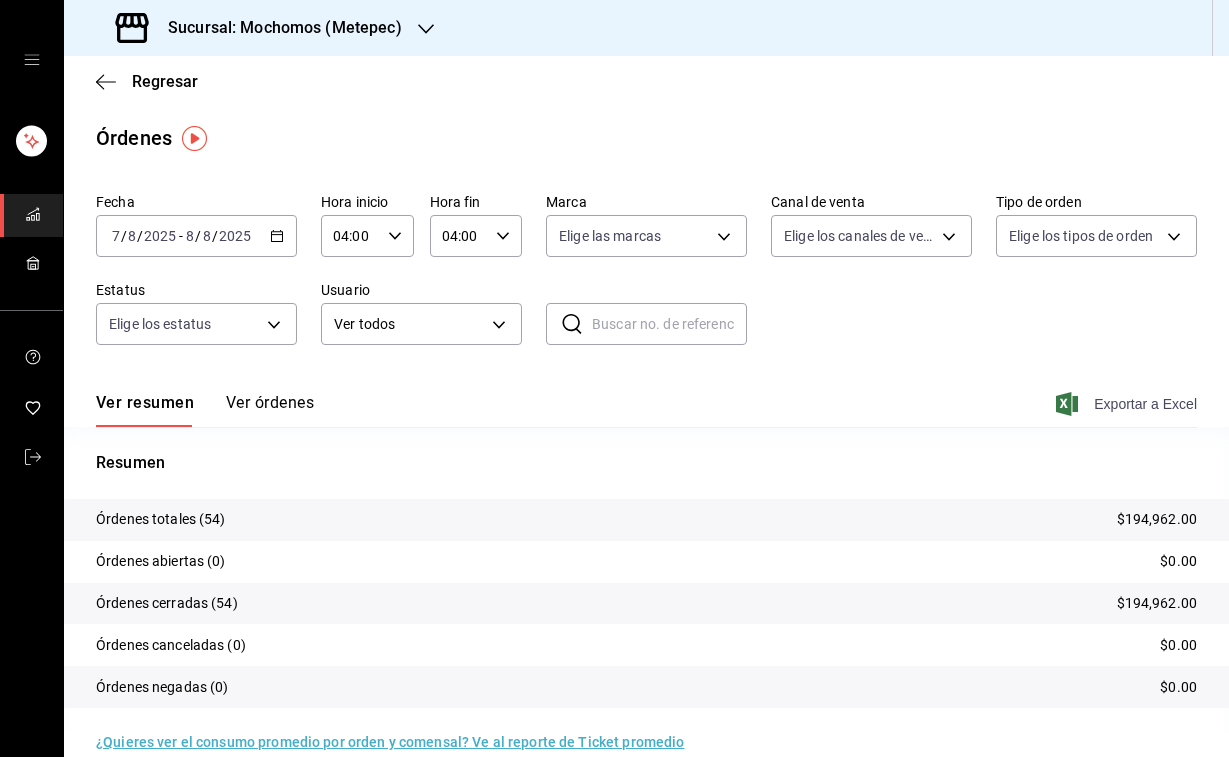 click 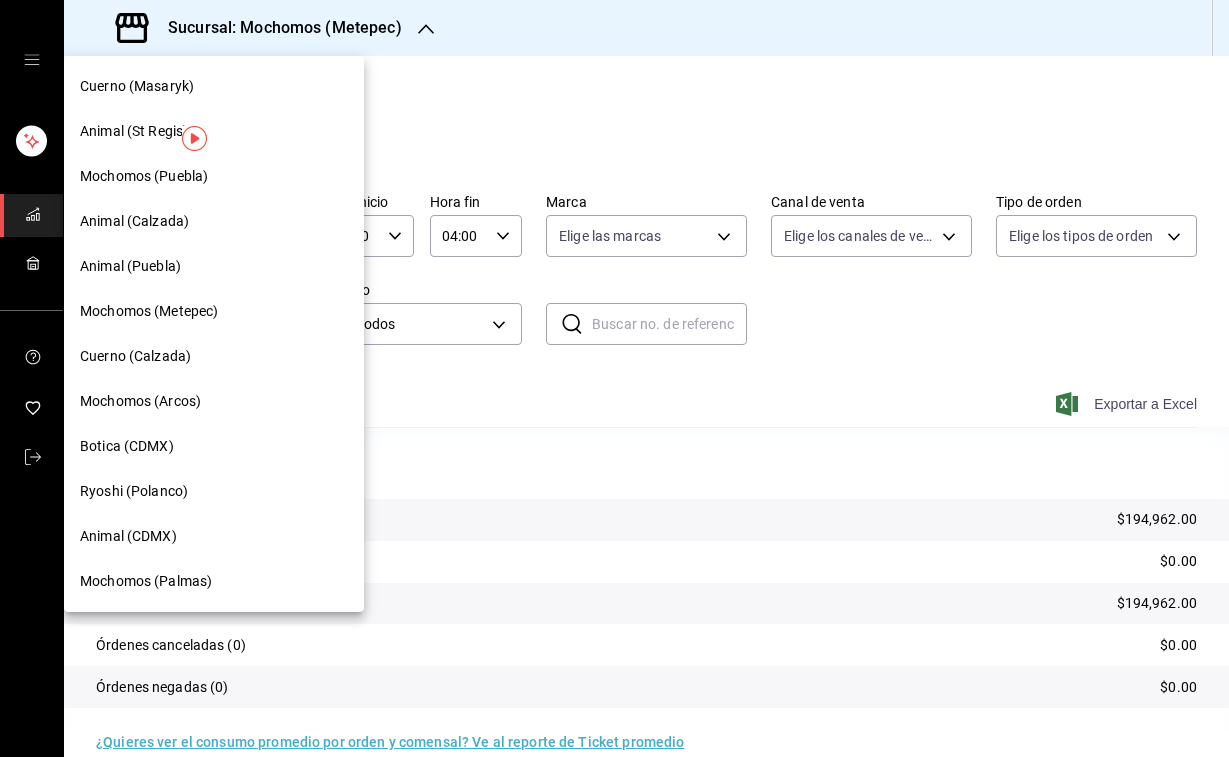 click on "Mochomos (Puebla)" at bounding box center [214, 176] 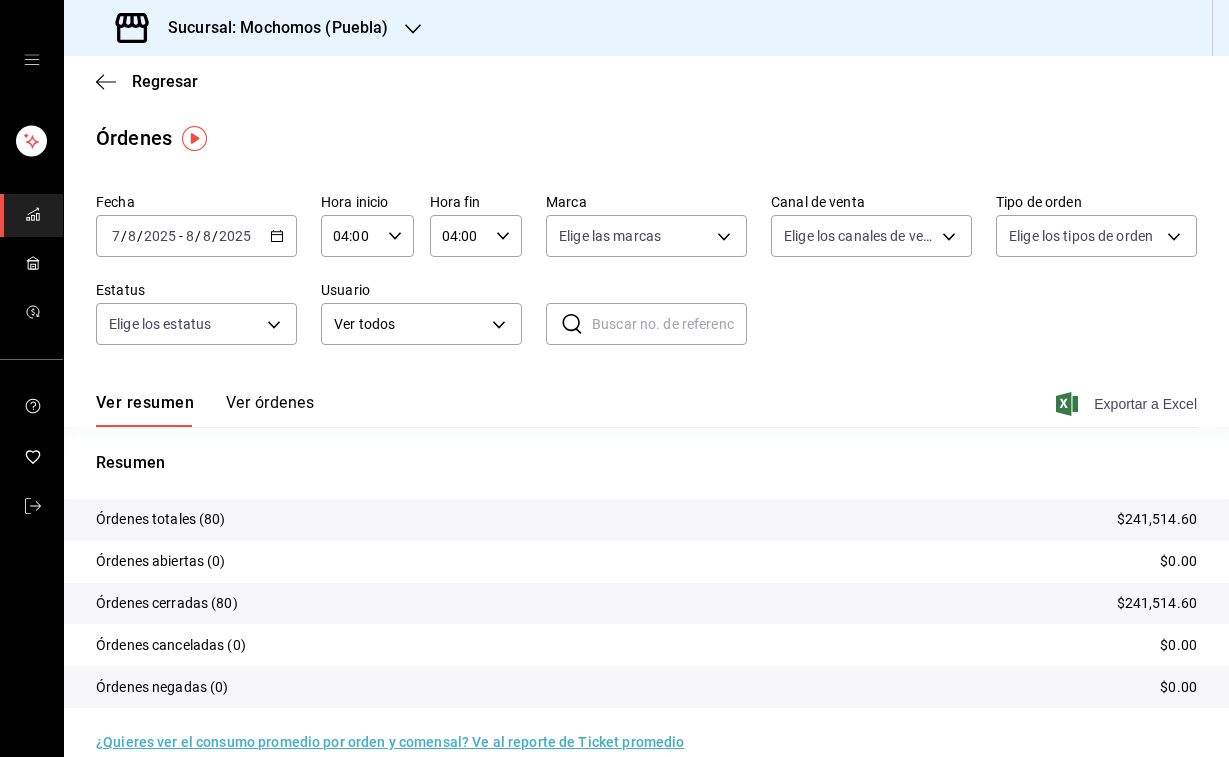 click 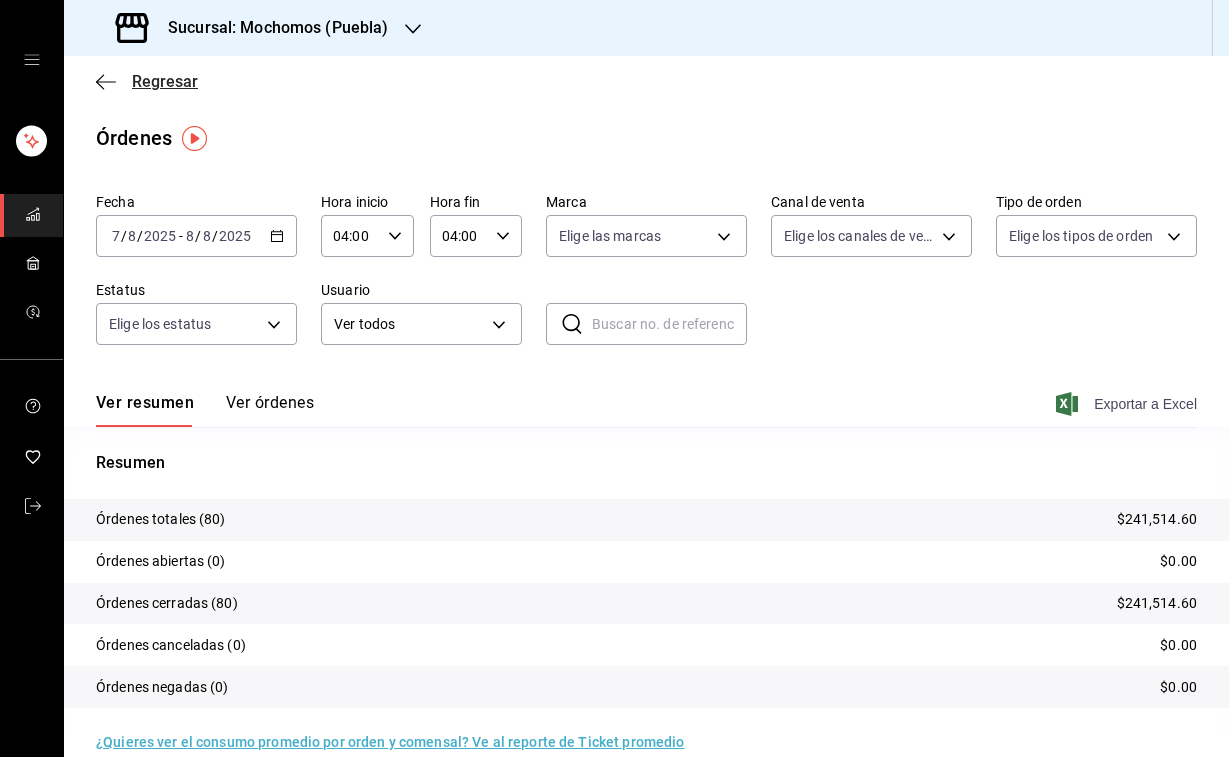 click 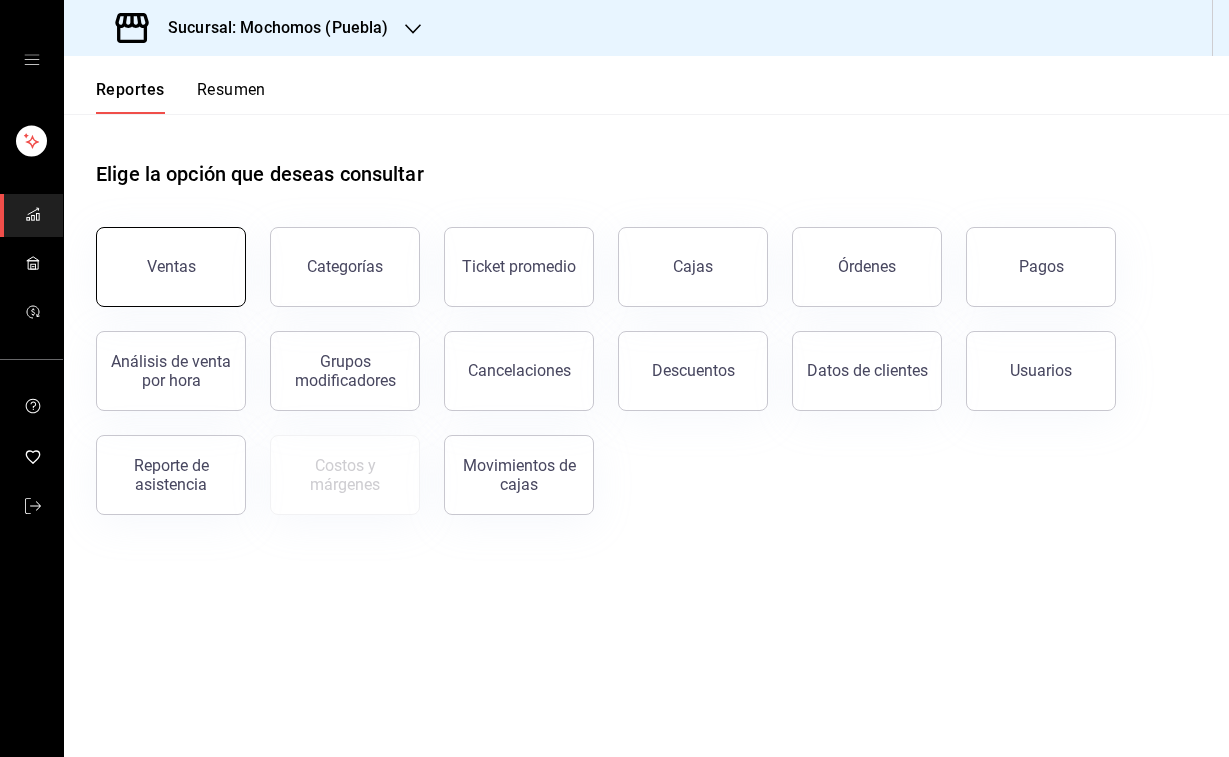 click on "Ventas" at bounding box center (171, 267) 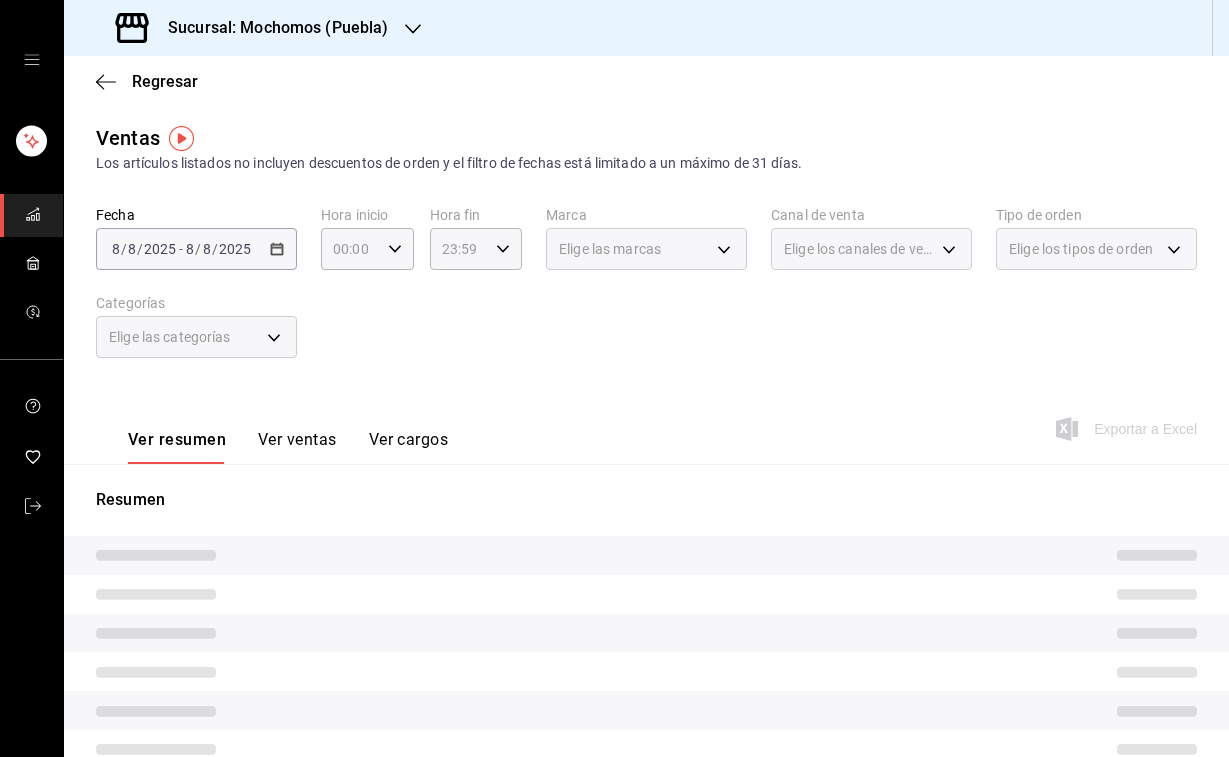 click on "Sucursal: Mochomos (Puebla)" at bounding box center (254, 28) 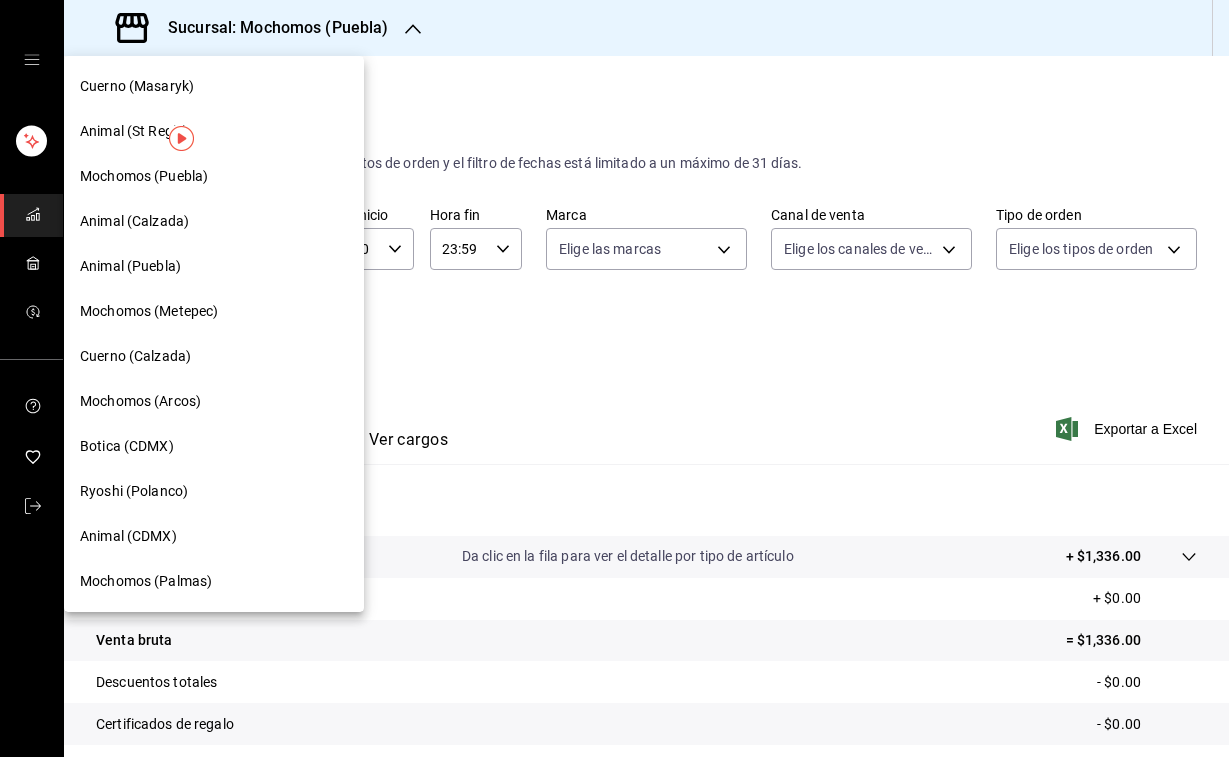 click on "Cuerno (Masaryk)" at bounding box center (137, 86) 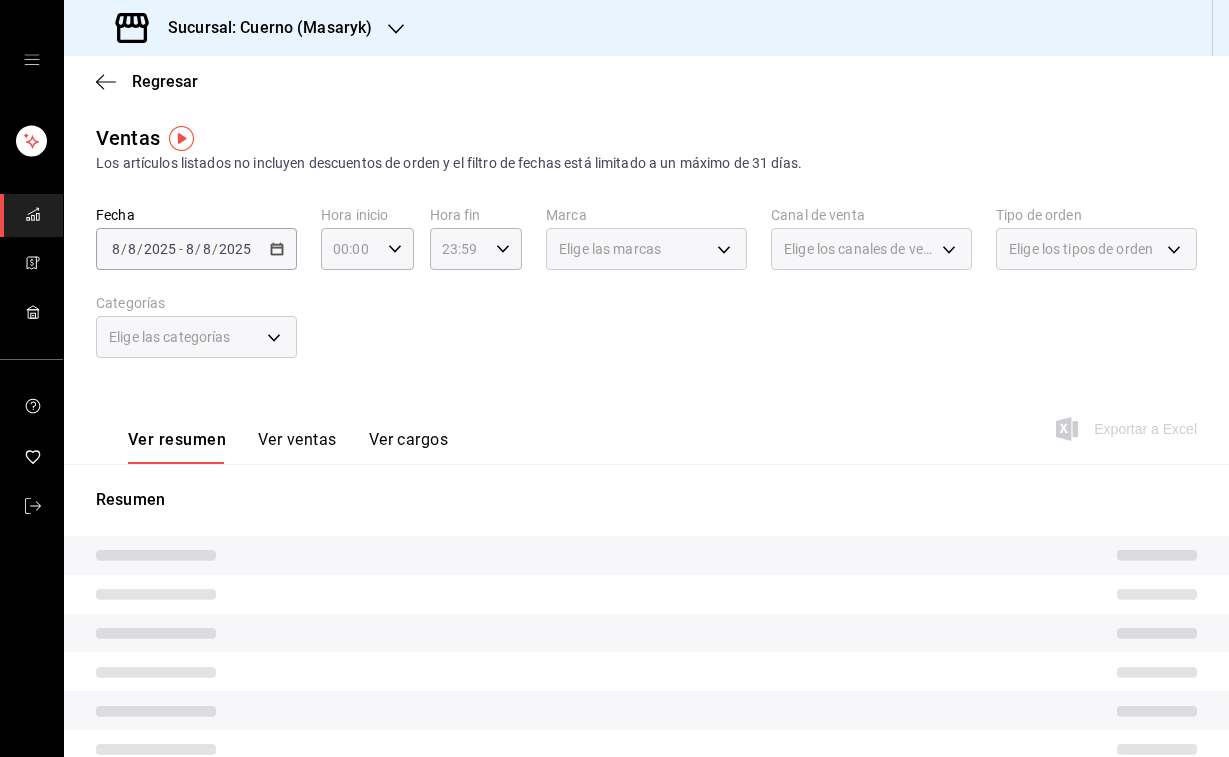 click on "[DATE] [DATE]" at bounding box center [144, 249] 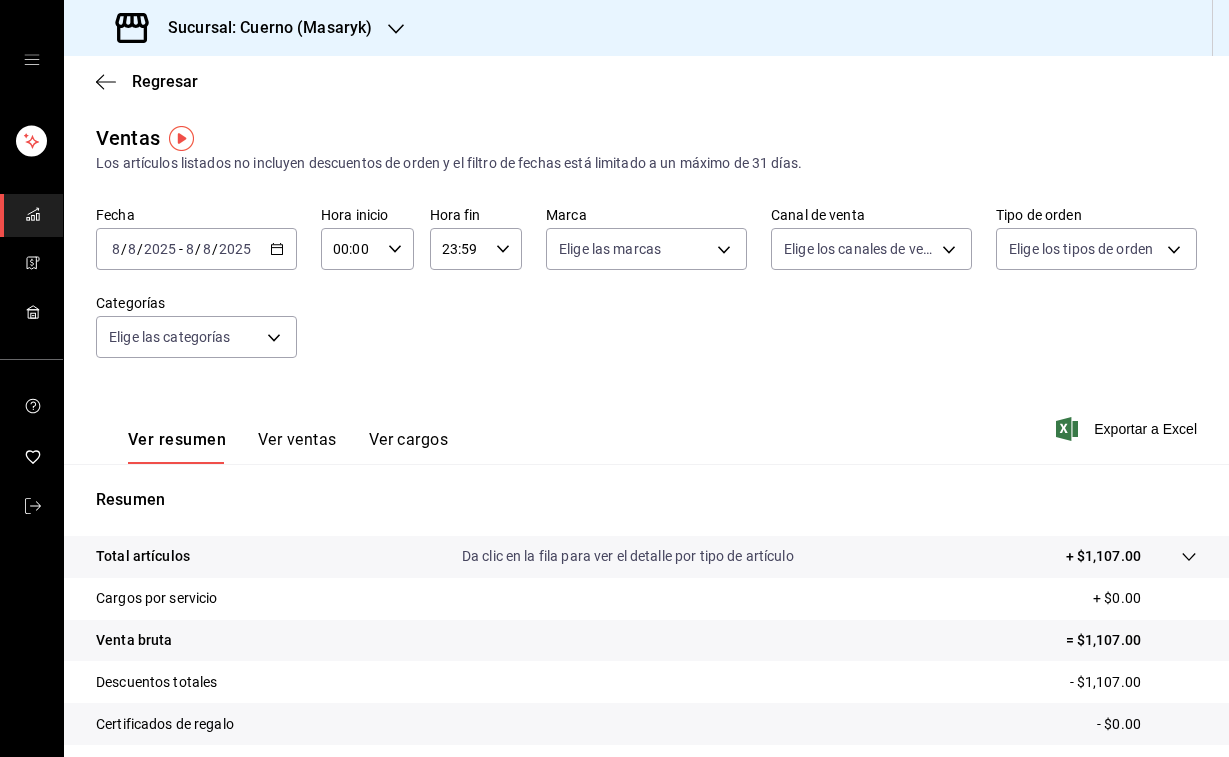 click on "2025" at bounding box center (160, 249) 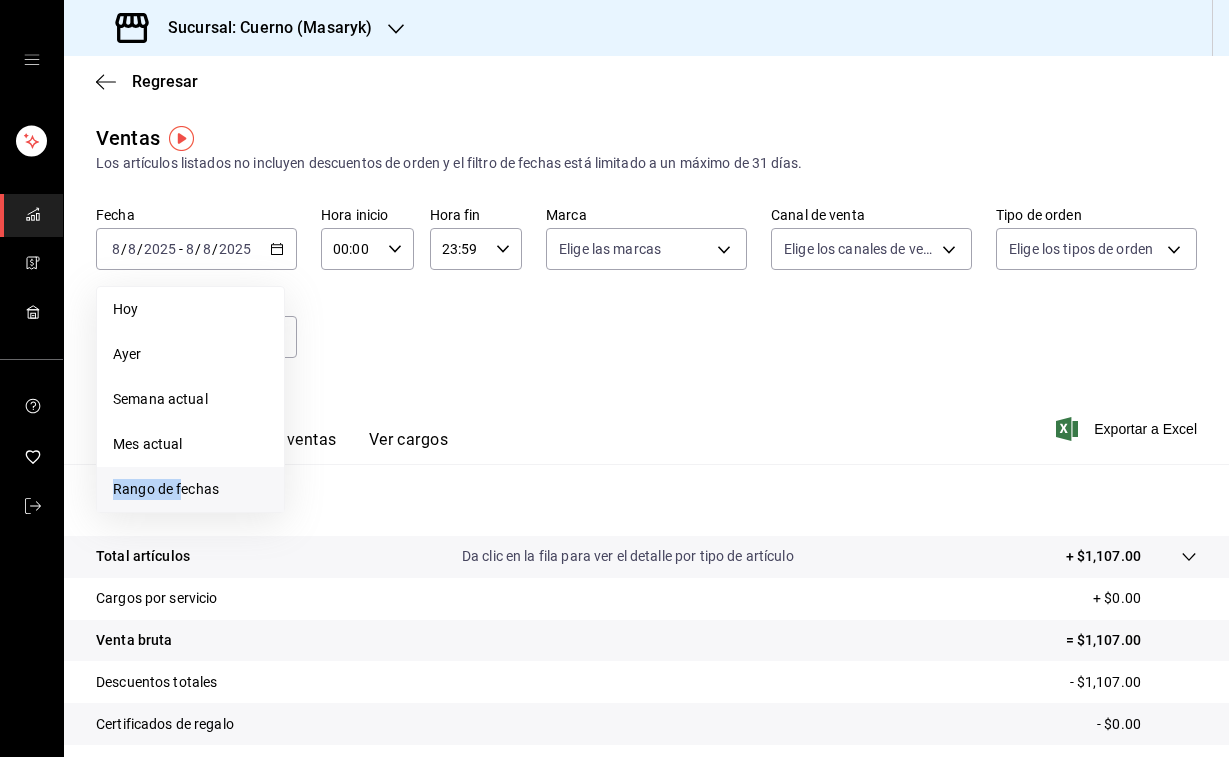 click on "Rango de fechas" at bounding box center (190, 489) 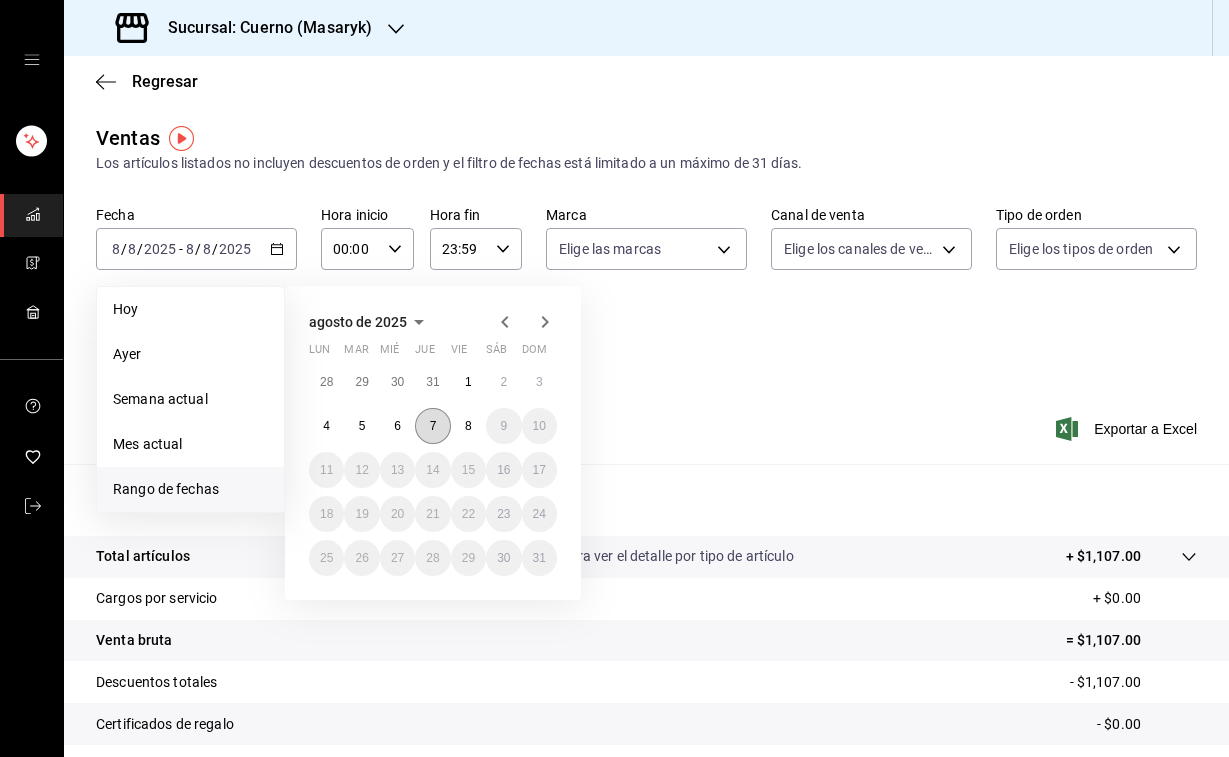 click on "7" at bounding box center (433, 426) 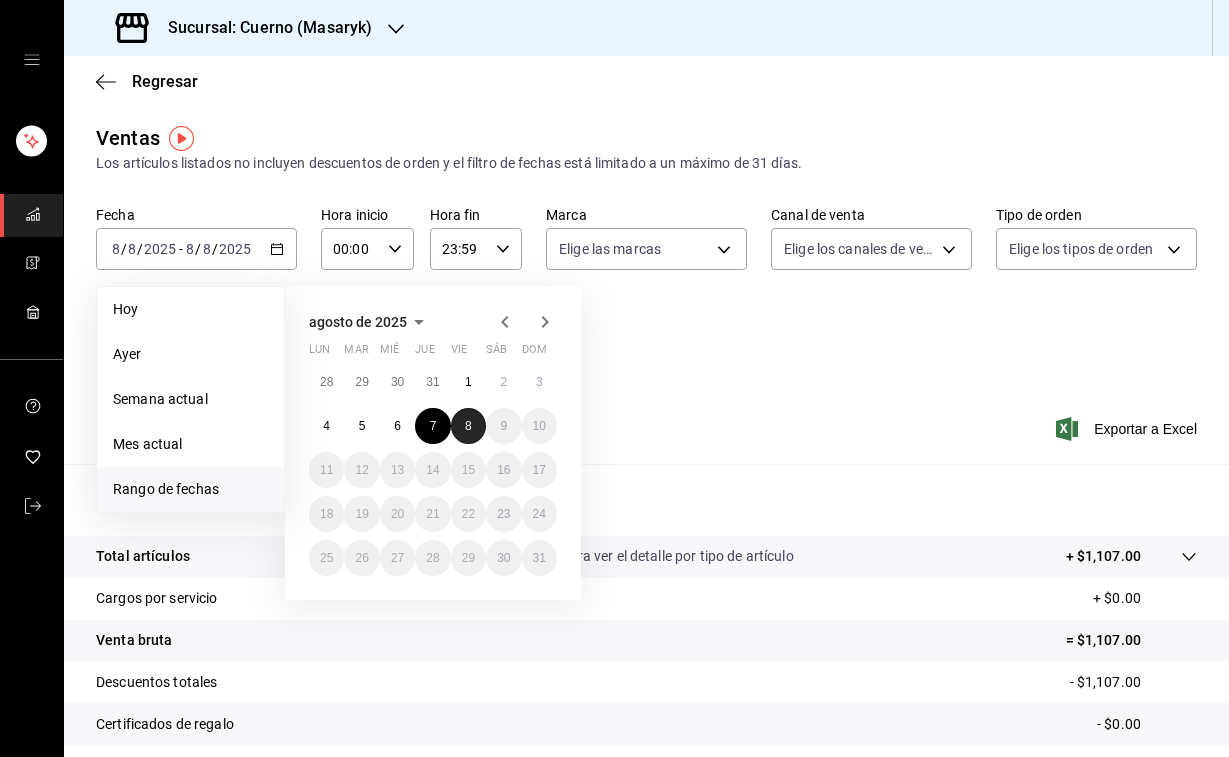 click on "8" at bounding box center (468, 426) 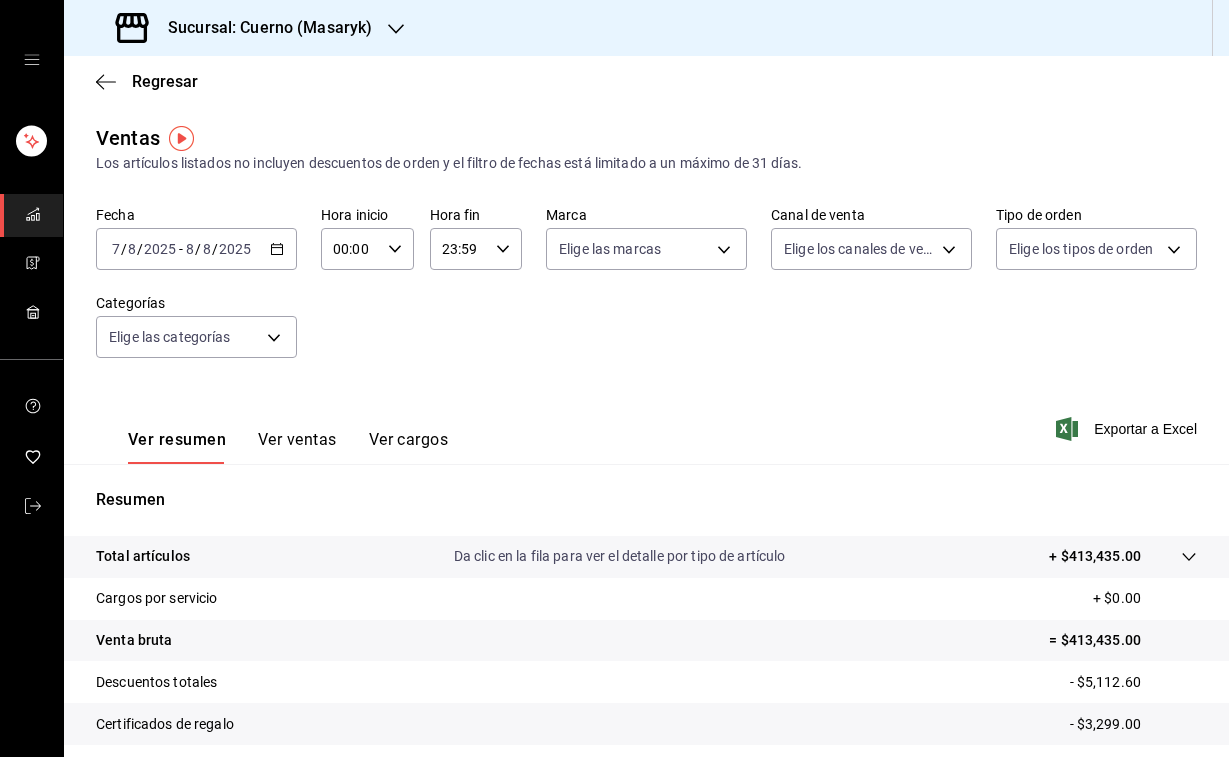 click on "00:00 Hora inicio" at bounding box center [367, 249] 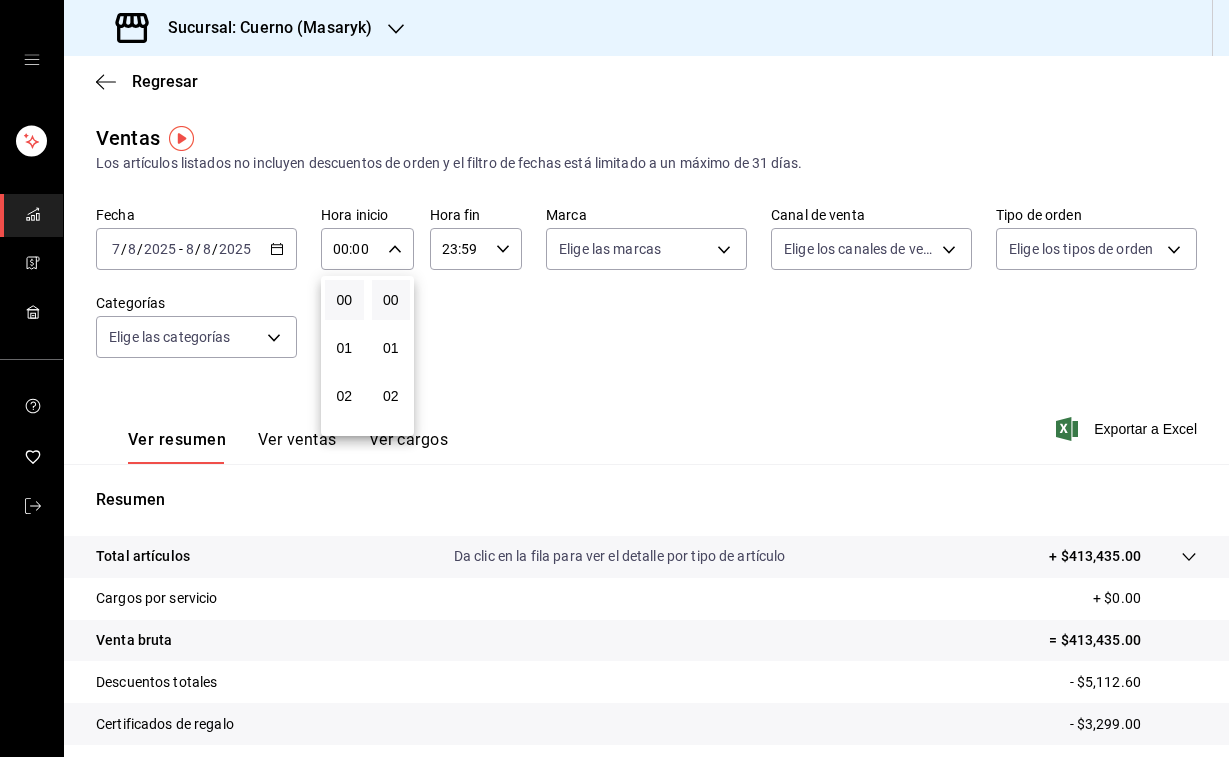 click at bounding box center (614, 378) 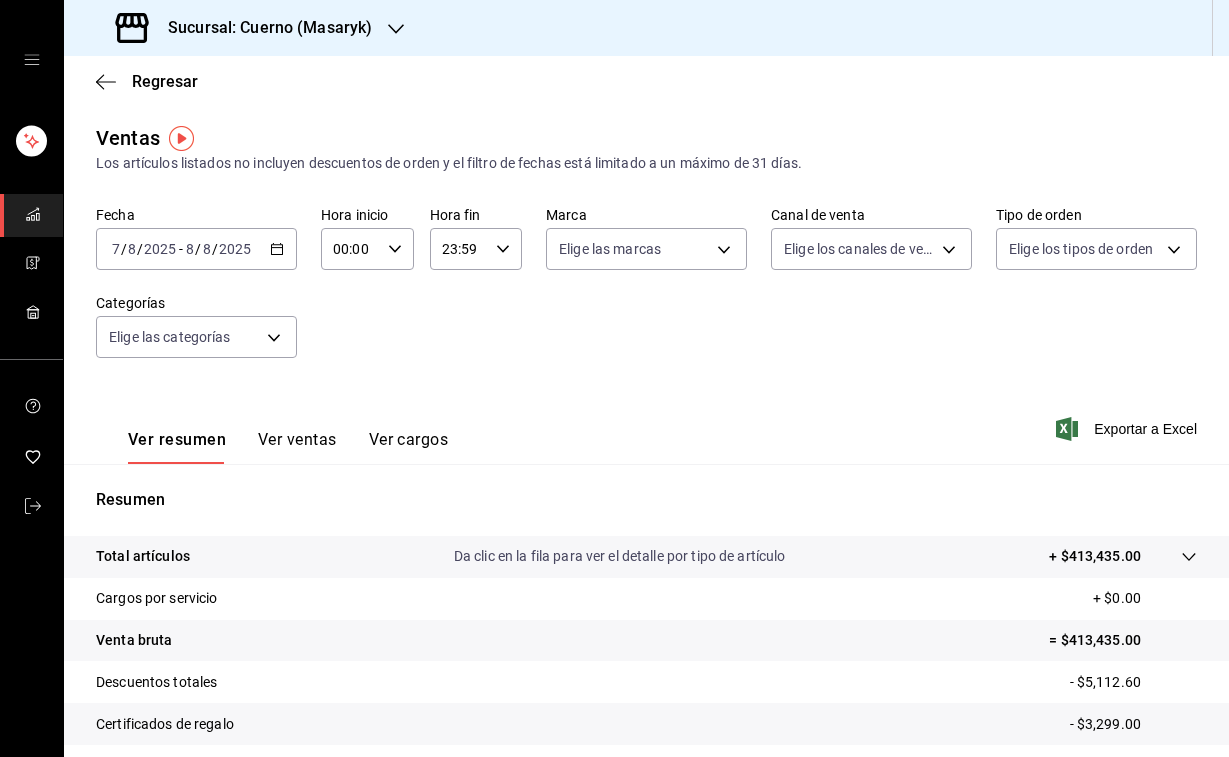 click on "00:00 Hora inicio" at bounding box center (367, 249) 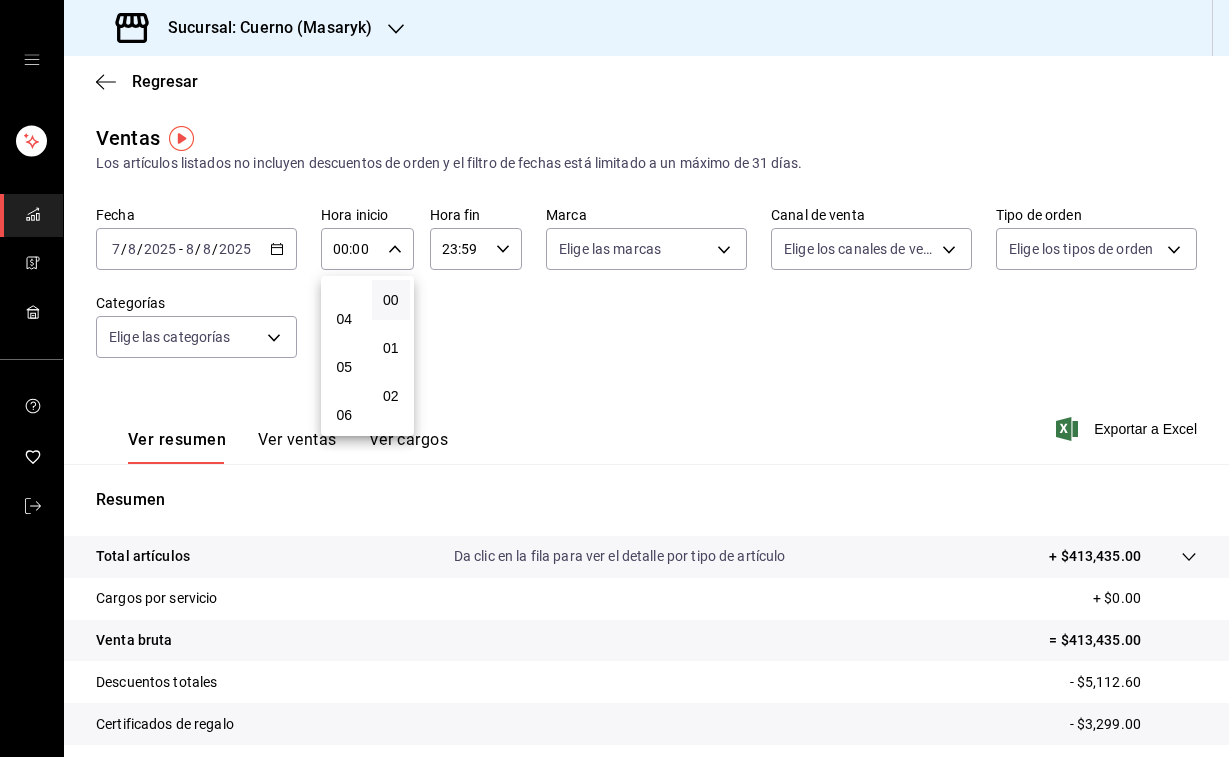 scroll, scrollTop: 198, scrollLeft: 0, axis: vertical 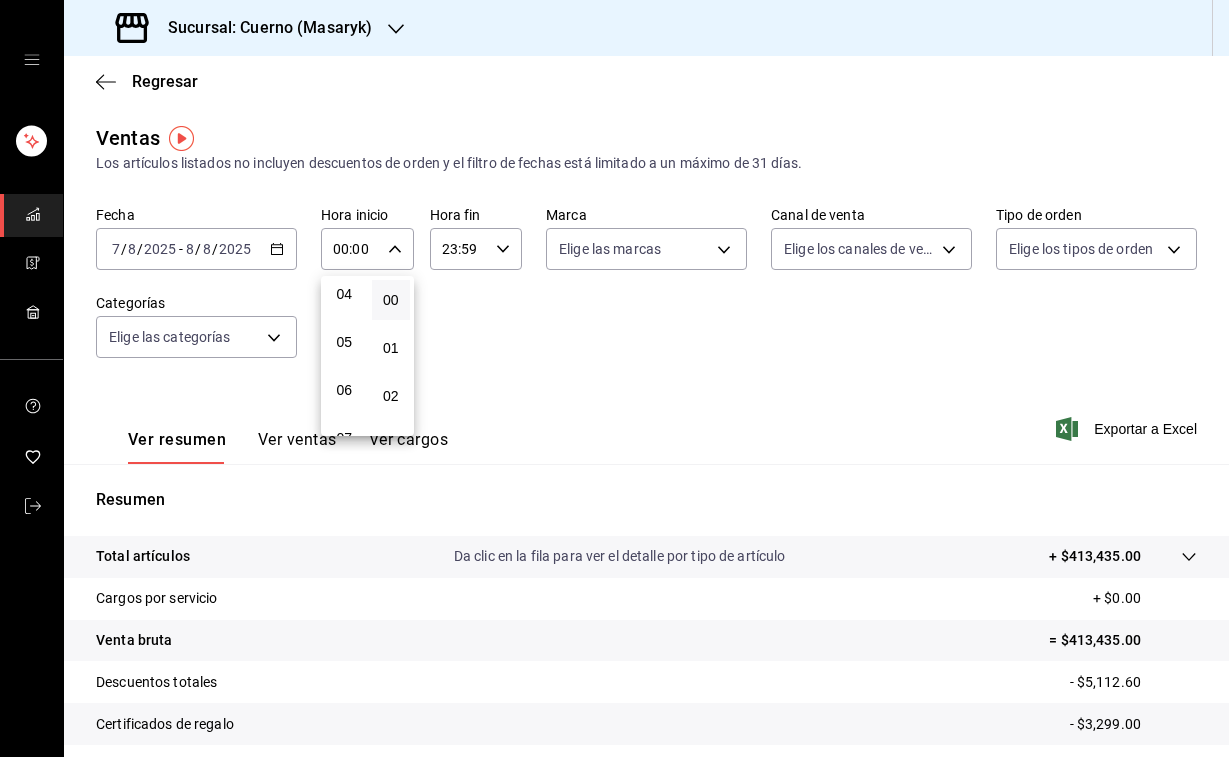 click on "05" at bounding box center (344, 342) 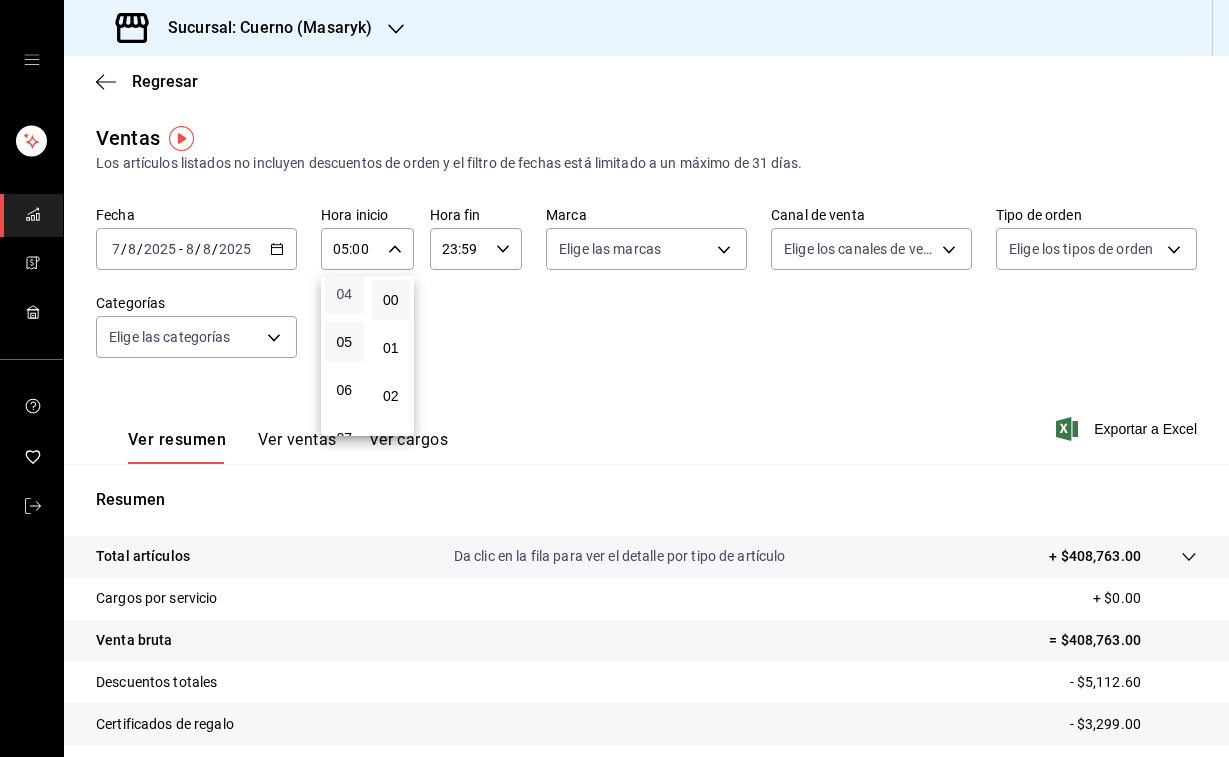 click on "04" at bounding box center (344, 294) 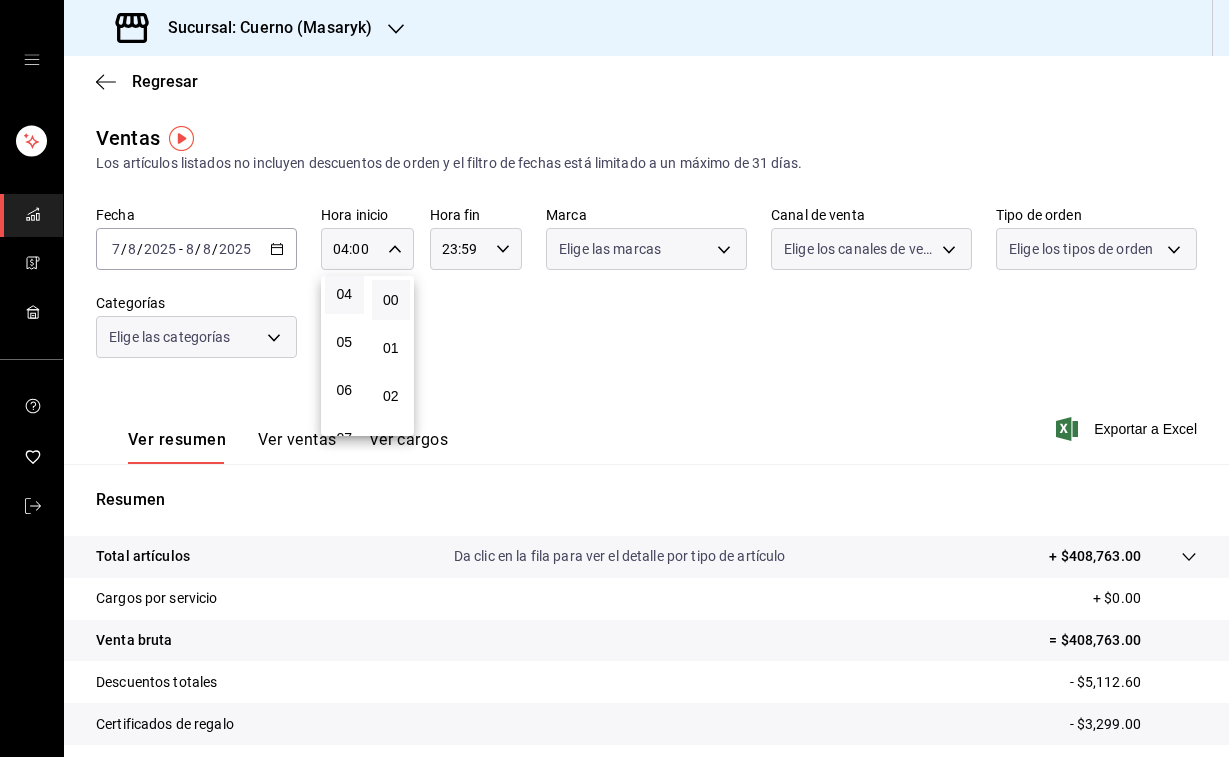 click at bounding box center (614, 378) 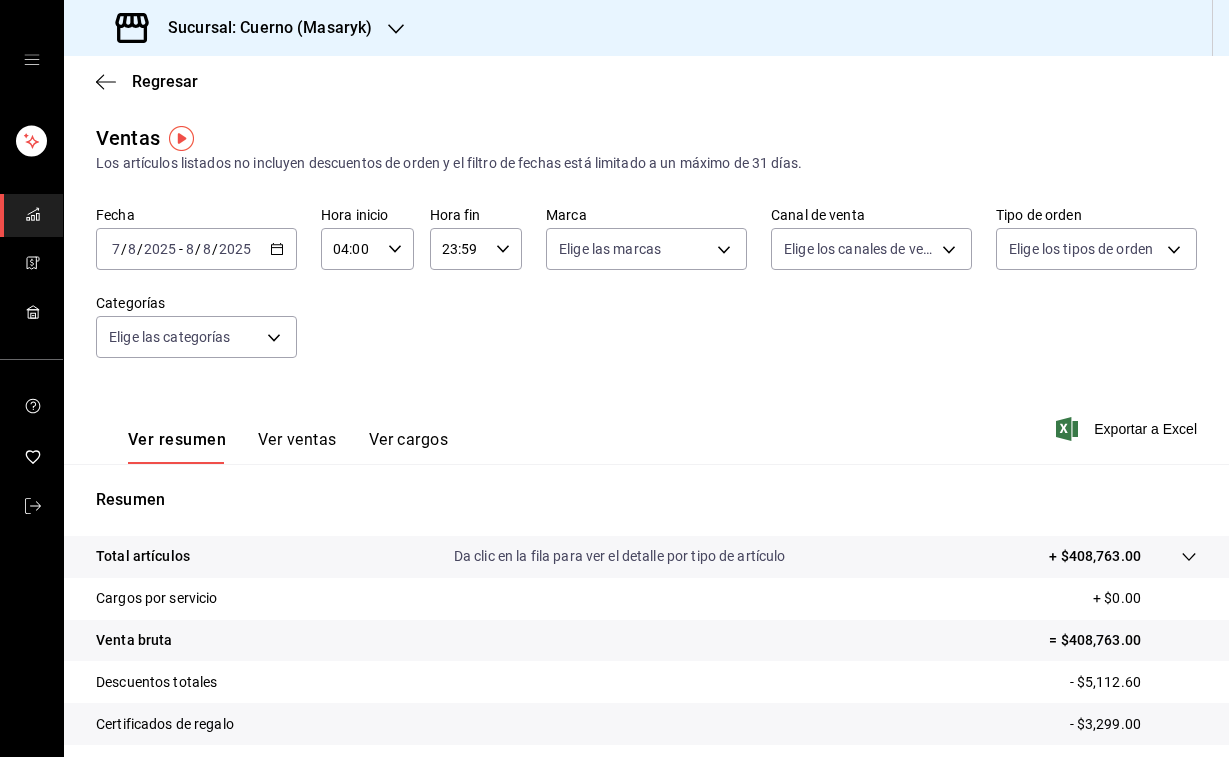 click 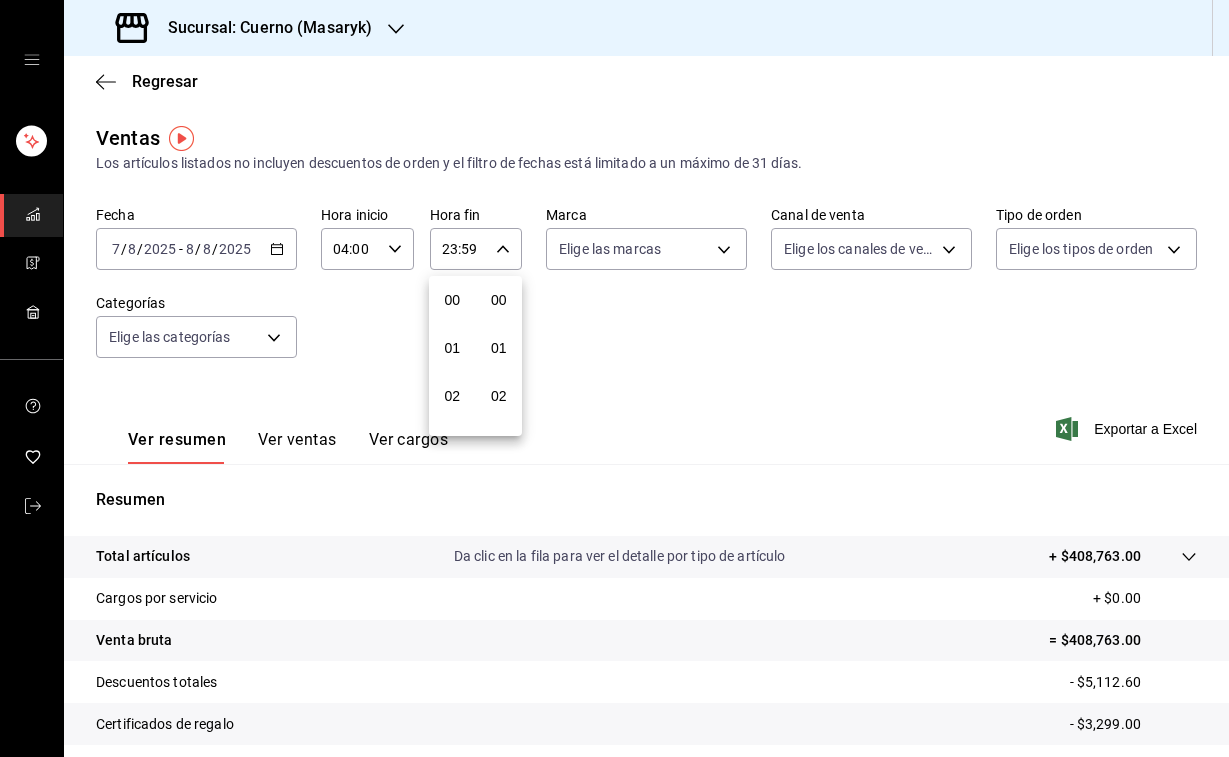 scroll, scrollTop: 1016, scrollLeft: 0, axis: vertical 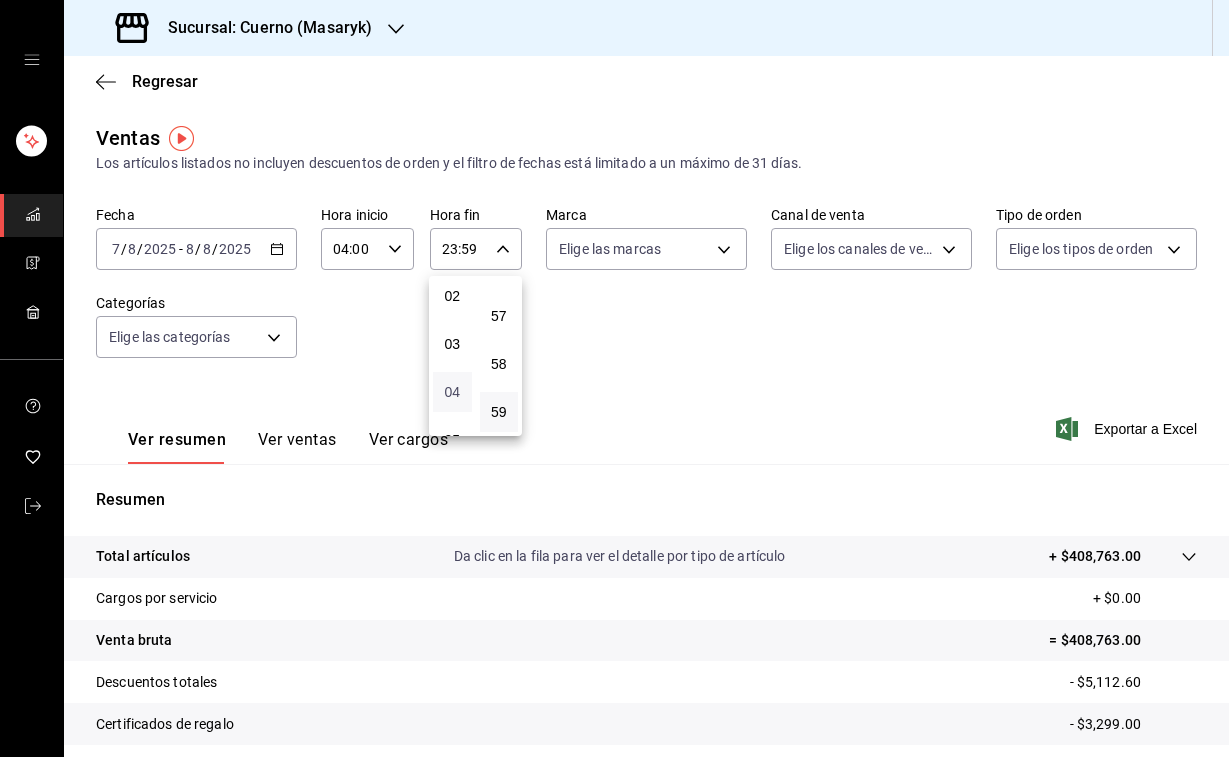 click on "04" at bounding box center (452, 392) 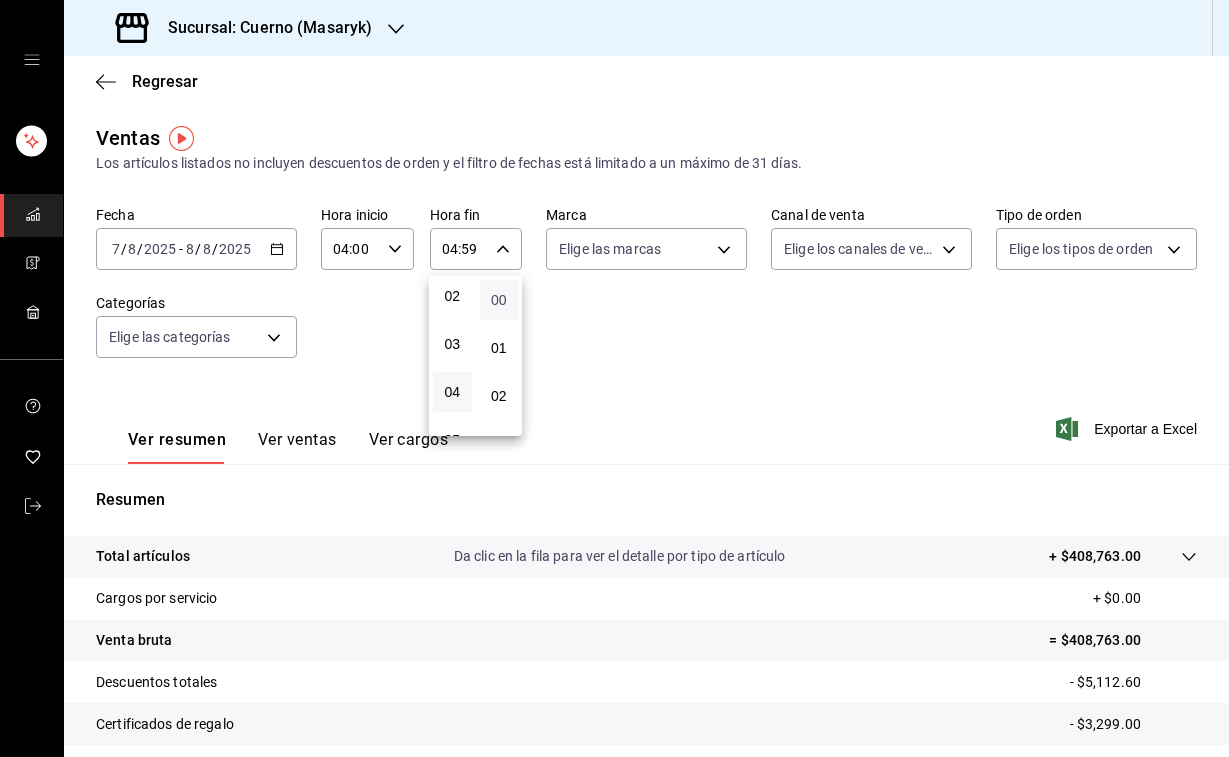 scroll, scrollTop: -2, scrollLeft: 0, axis: vertical 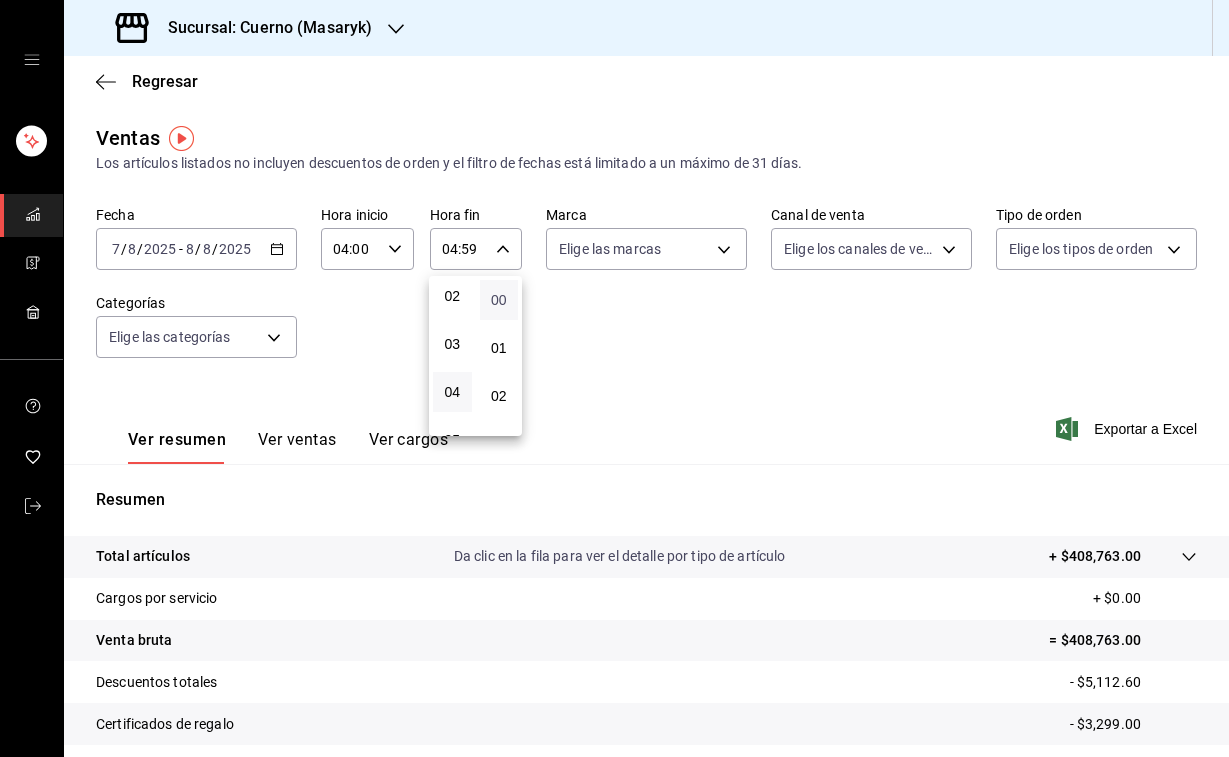 type on "04:00" 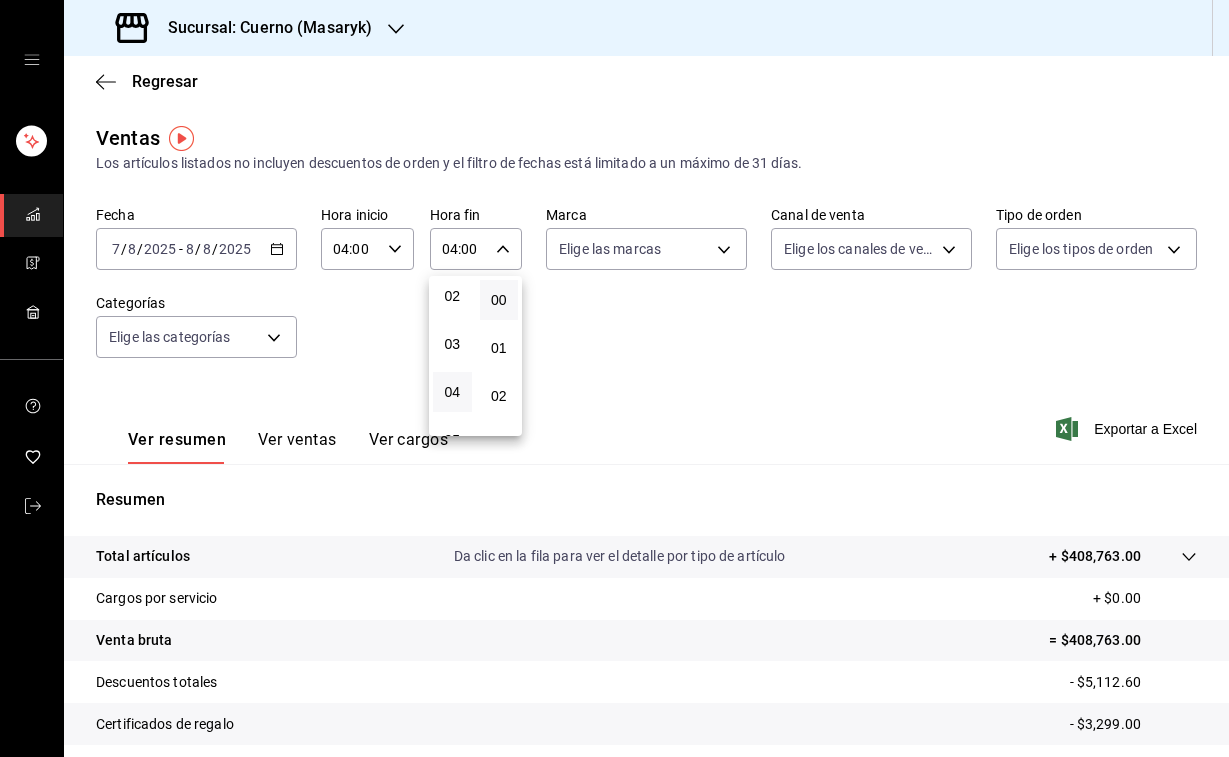 click at bounding box center (614, 378) 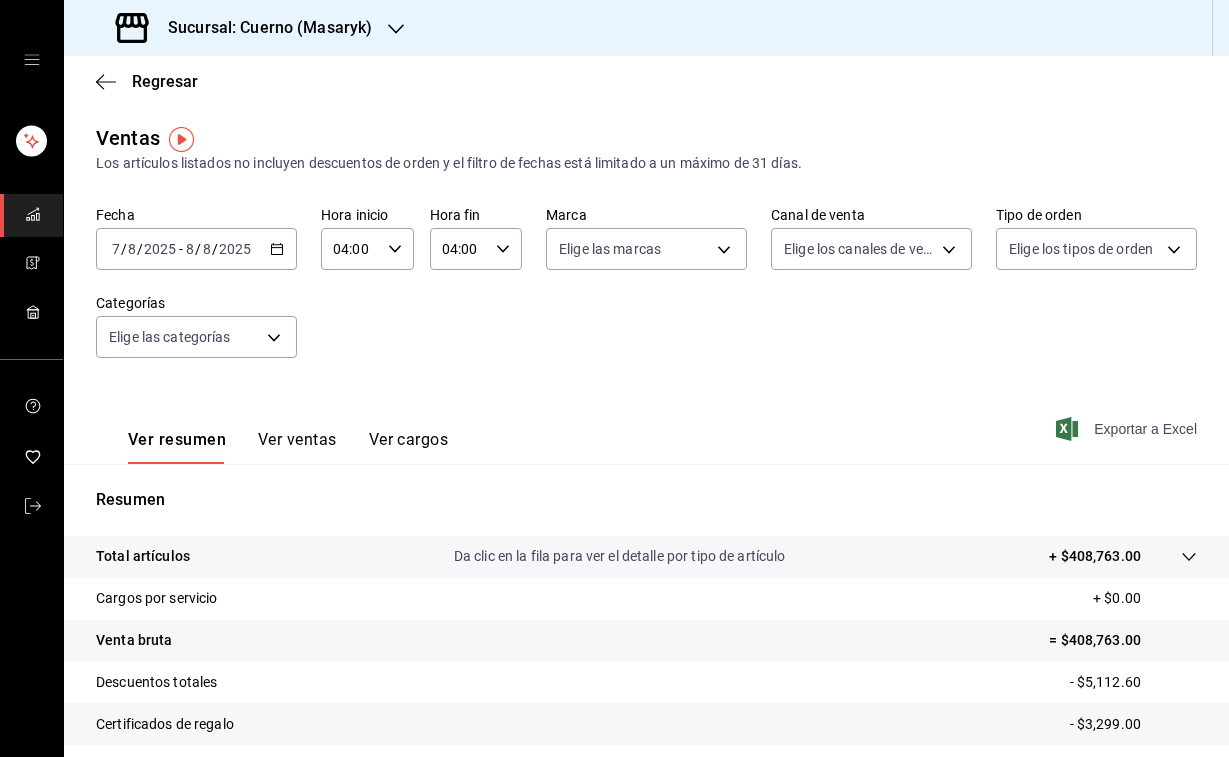 scroll, scrollTop: 0, scrollLeft: 0, axis: both 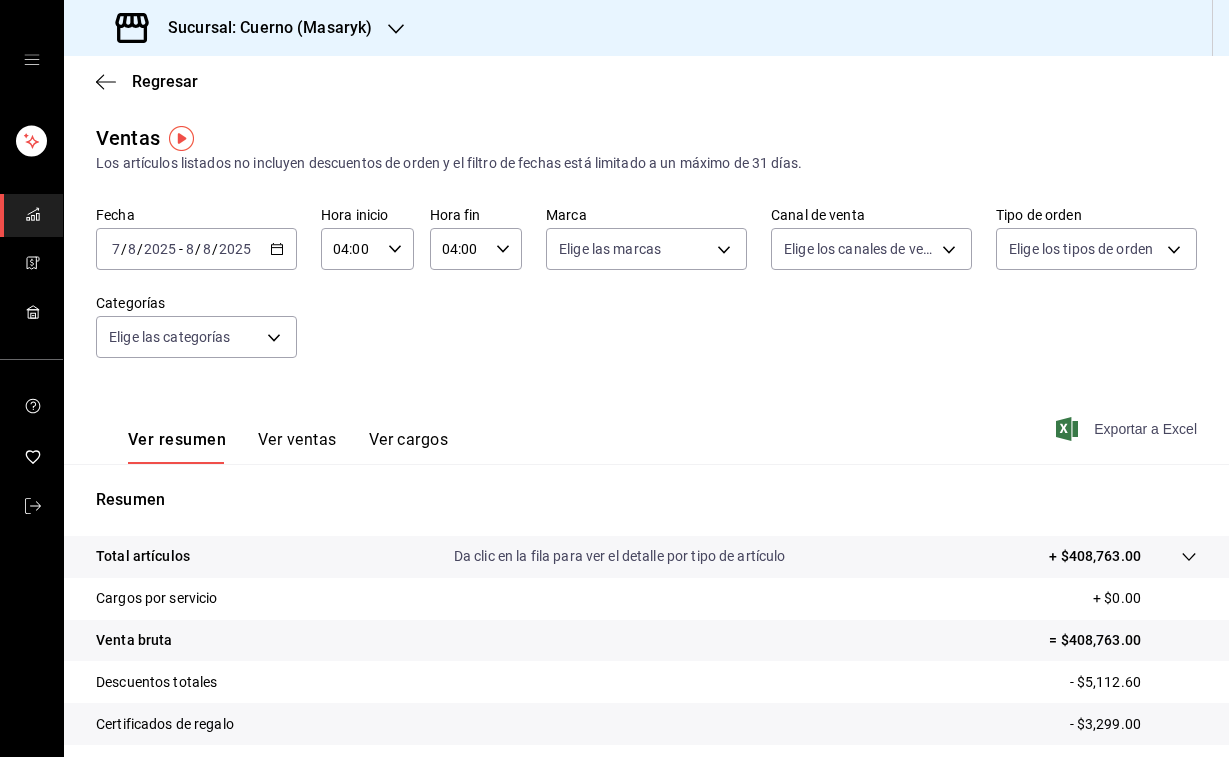 click 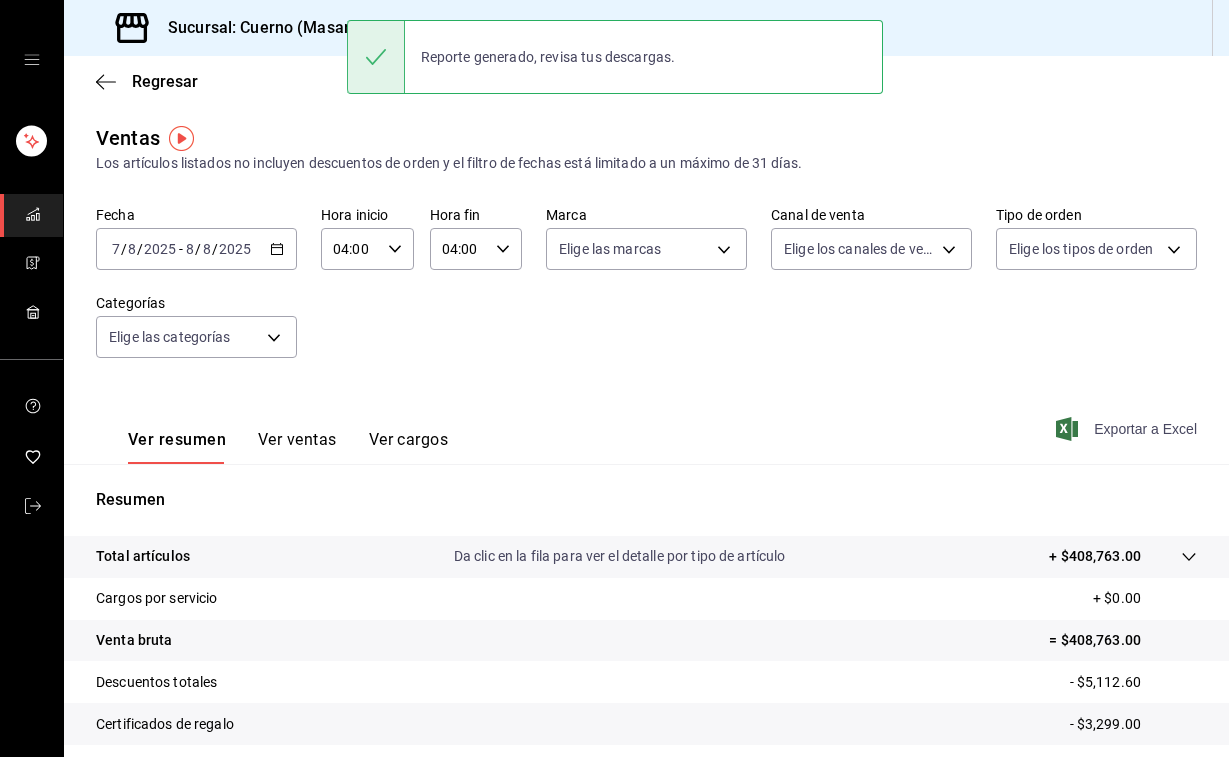 click on "Sucursal: Cuerno (Masaryk)" at bounding box center (262, 28) 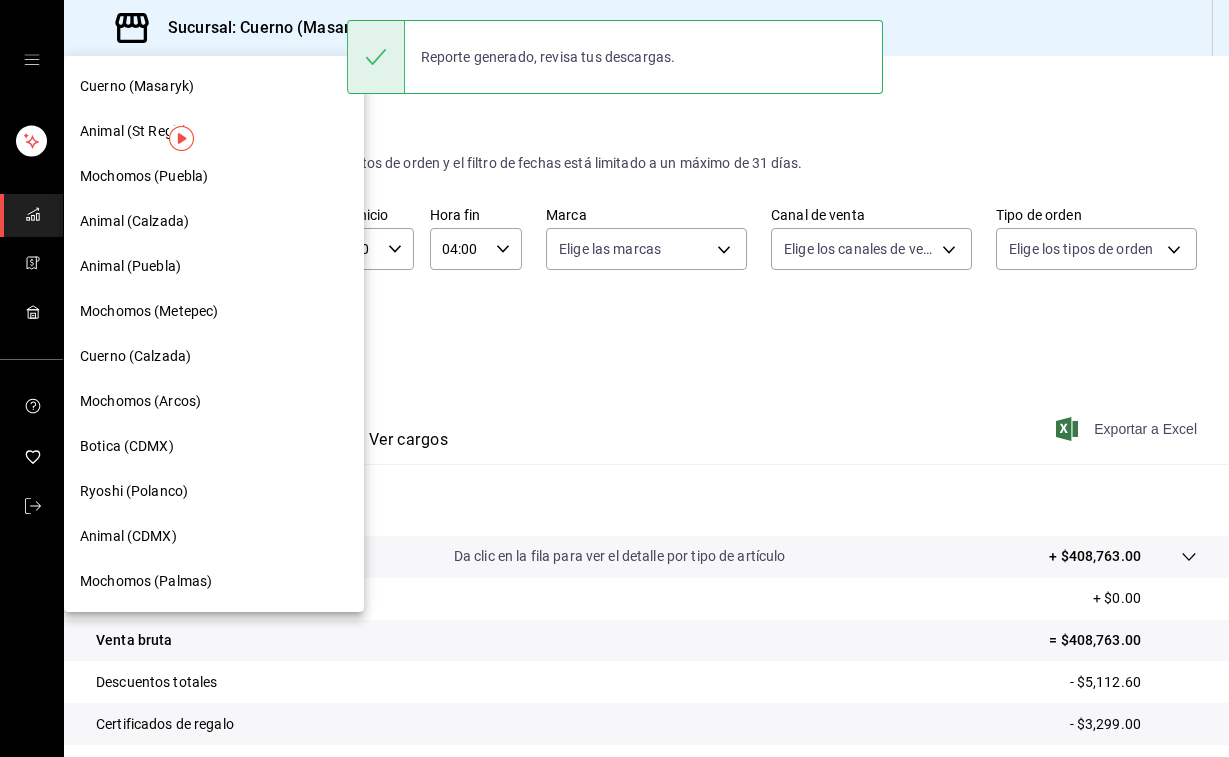 click on "Animal (CDMX)" at bounding box center (128, 536) 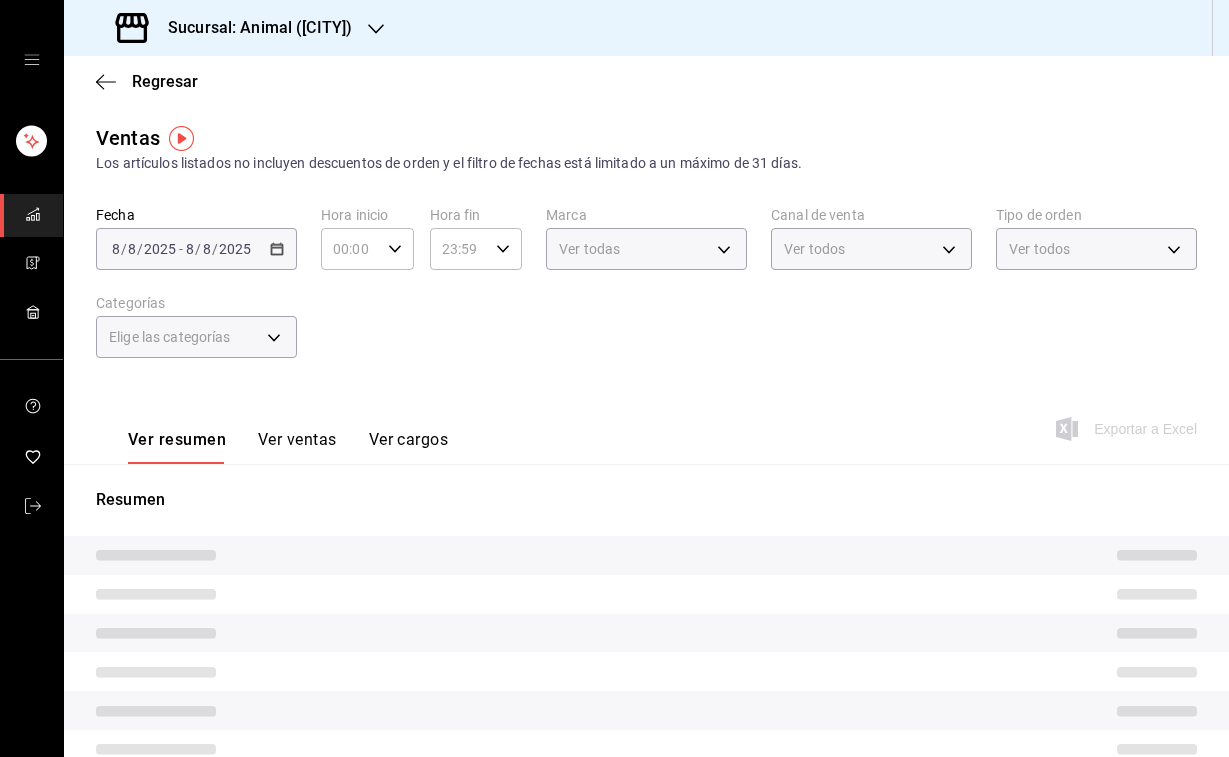 type on "04:00" 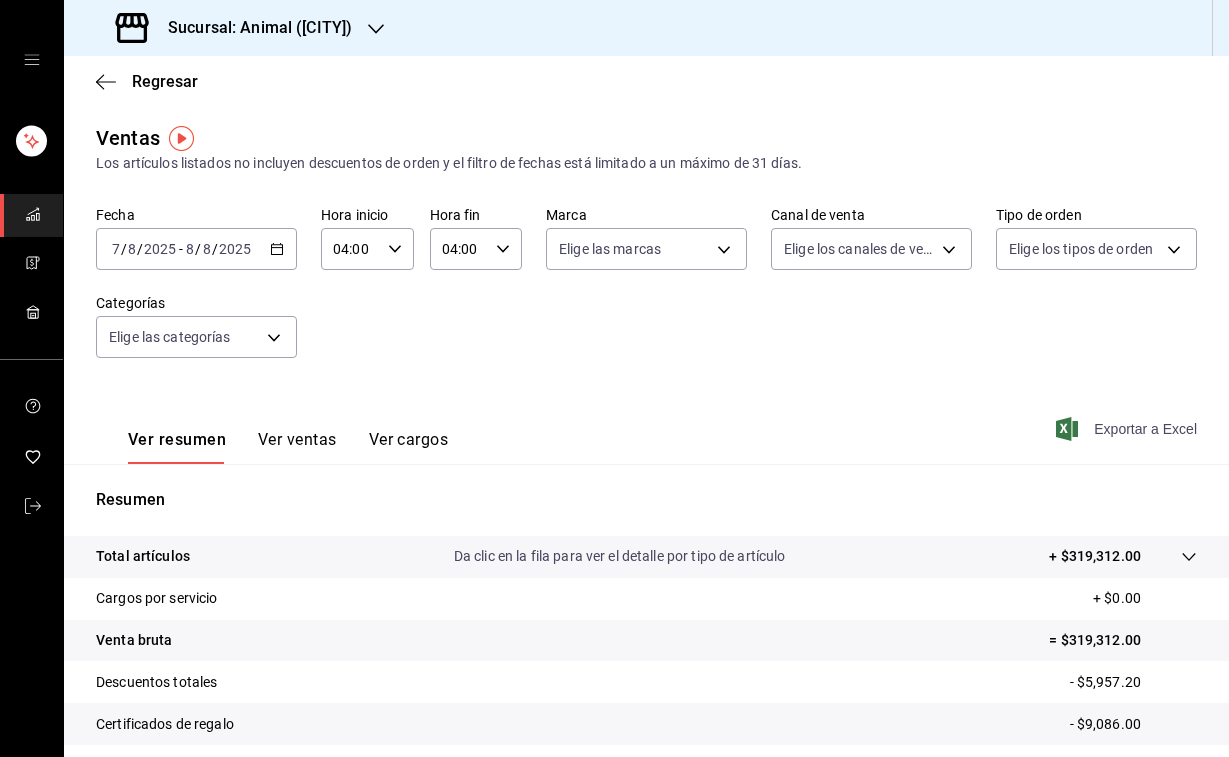click 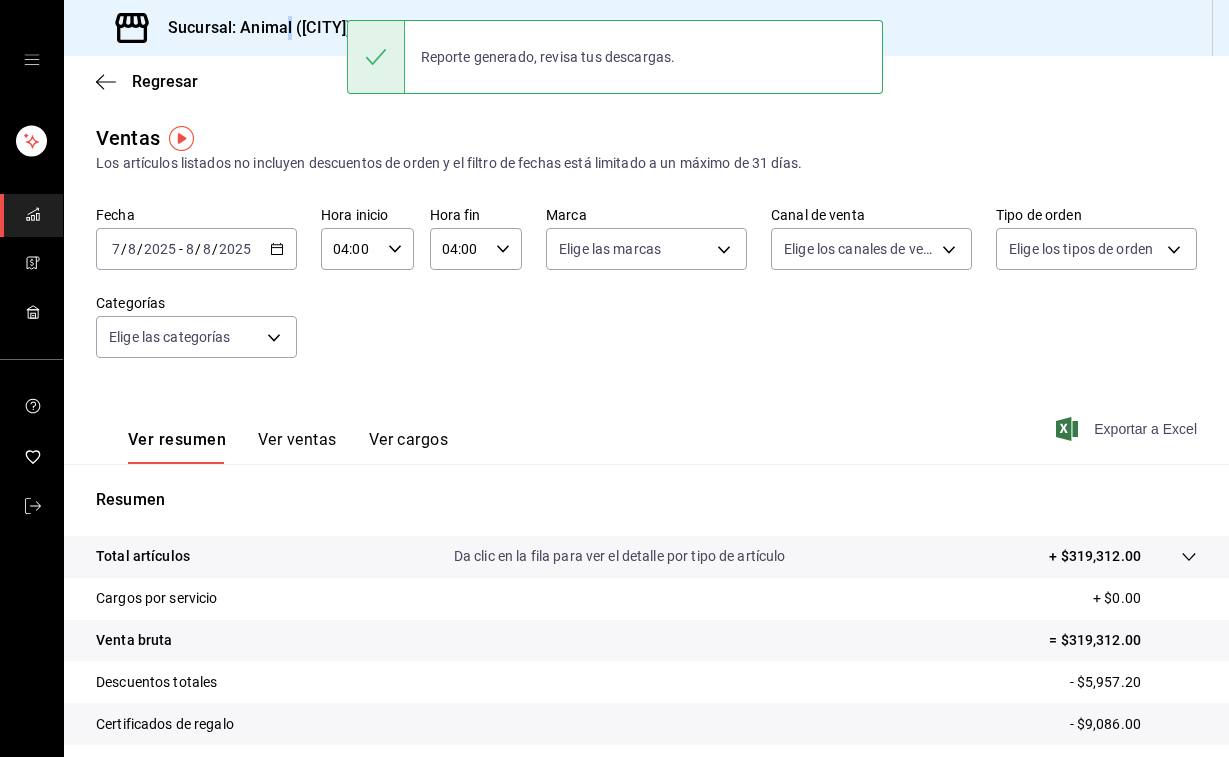 click on "Sucursal: Animal ([CITY])" at bounding box center [252, 28] 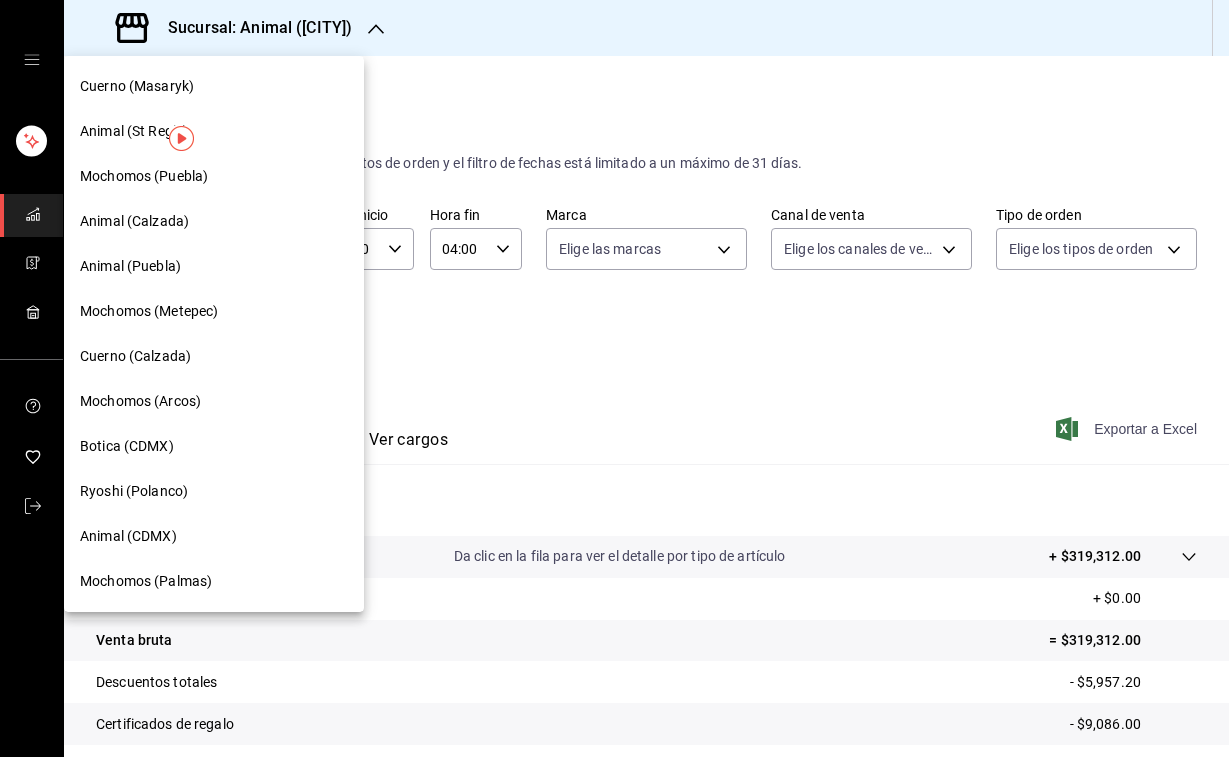 click on "Animal (St Regis)" at bounding box center (214, 131) 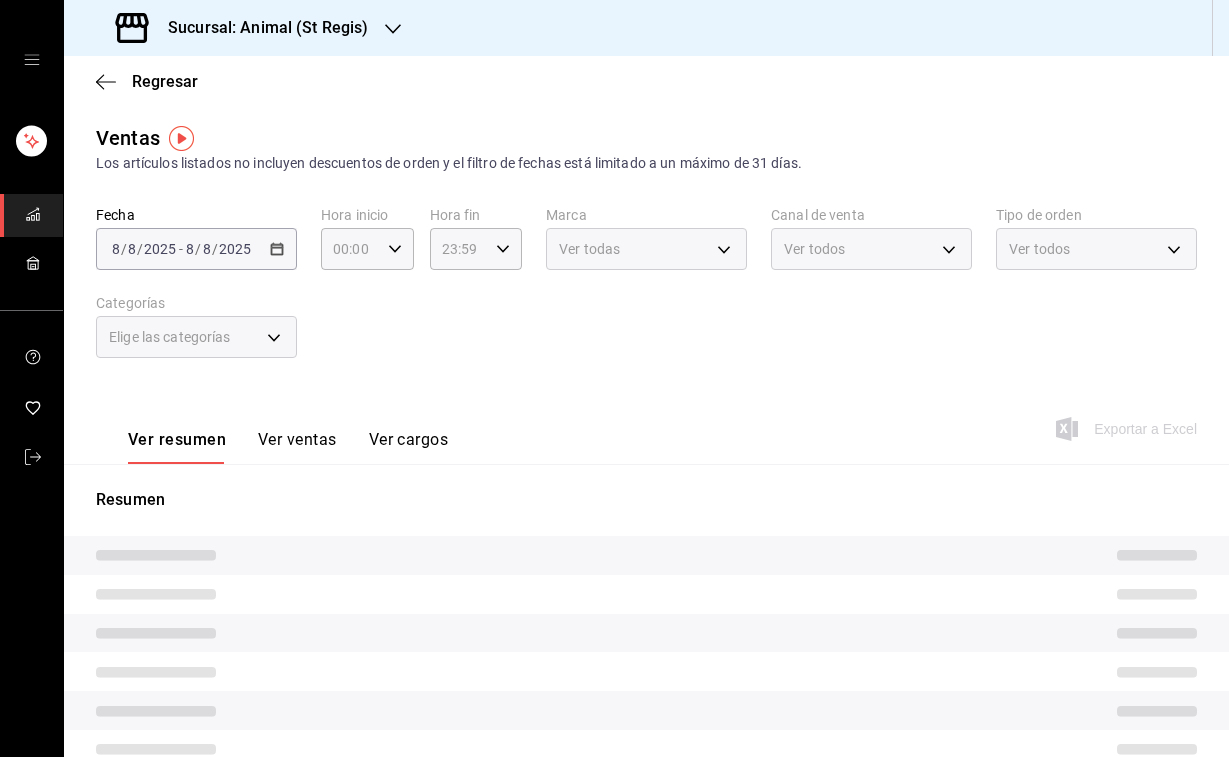 type on "04:00" 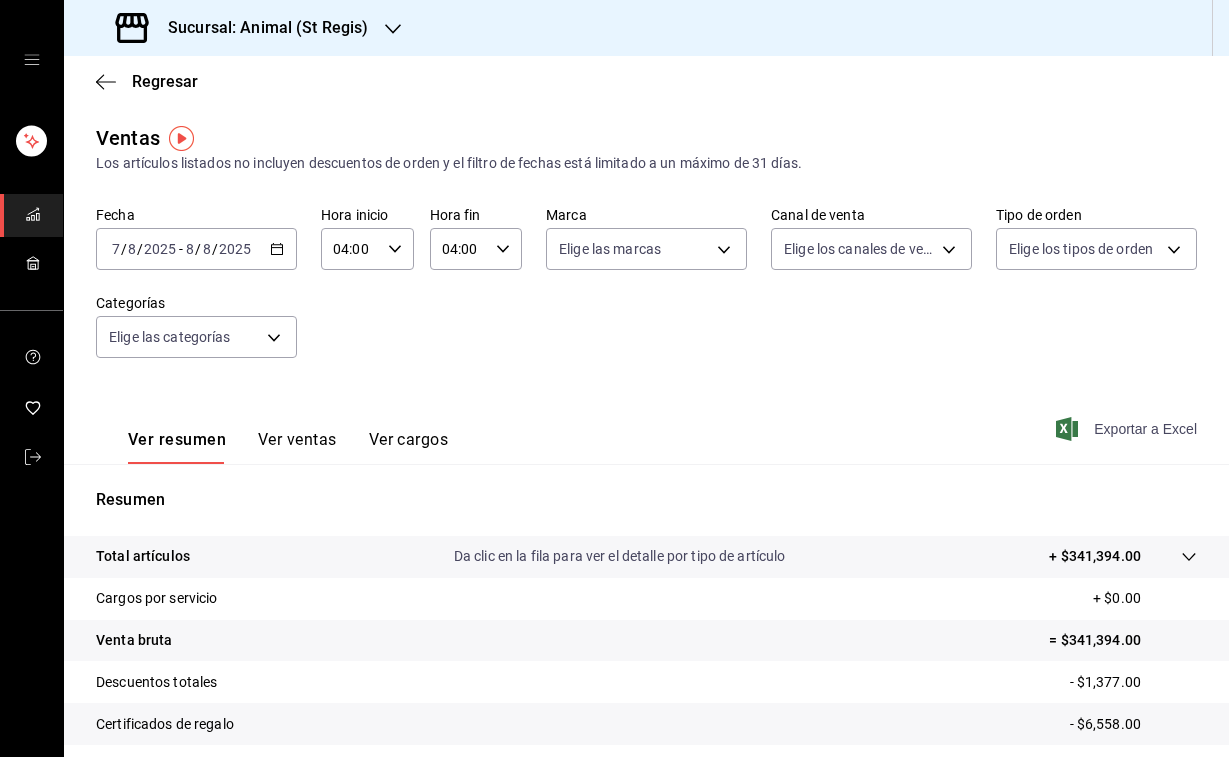 click 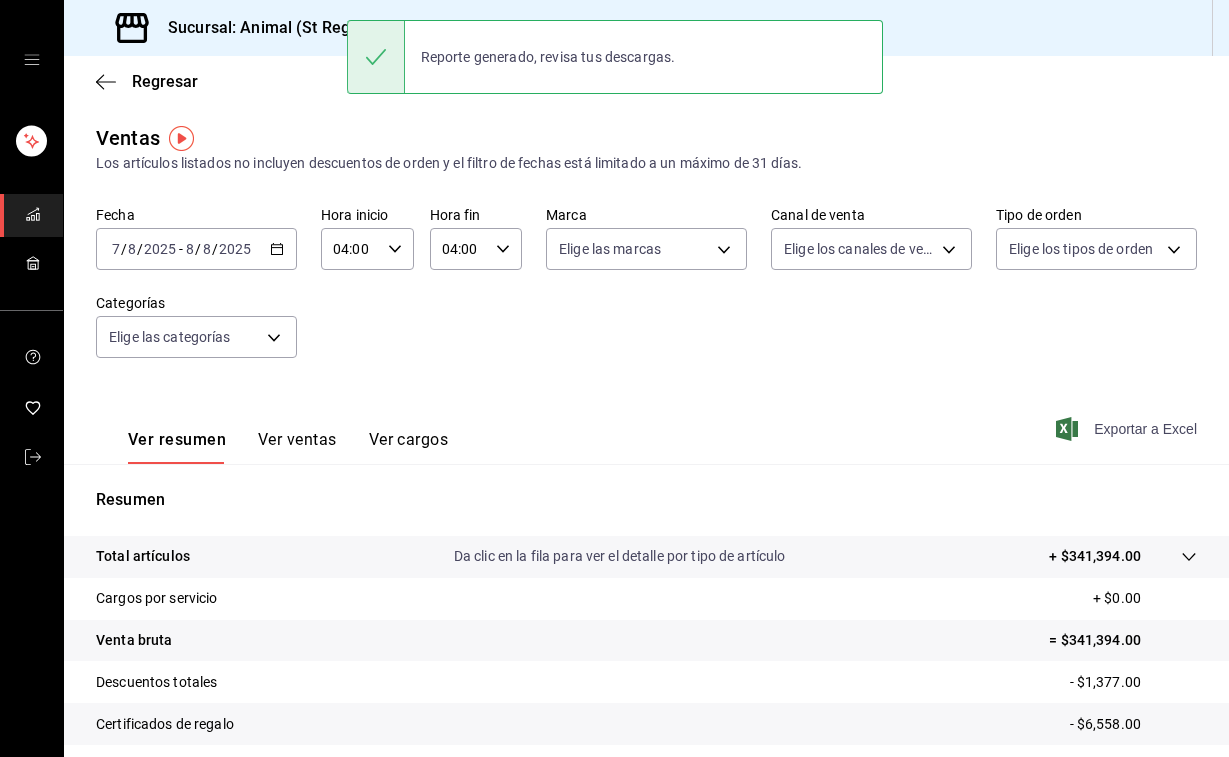 click on "Sucursal: Animal (St Regis)" at bounding box center (260, 28) 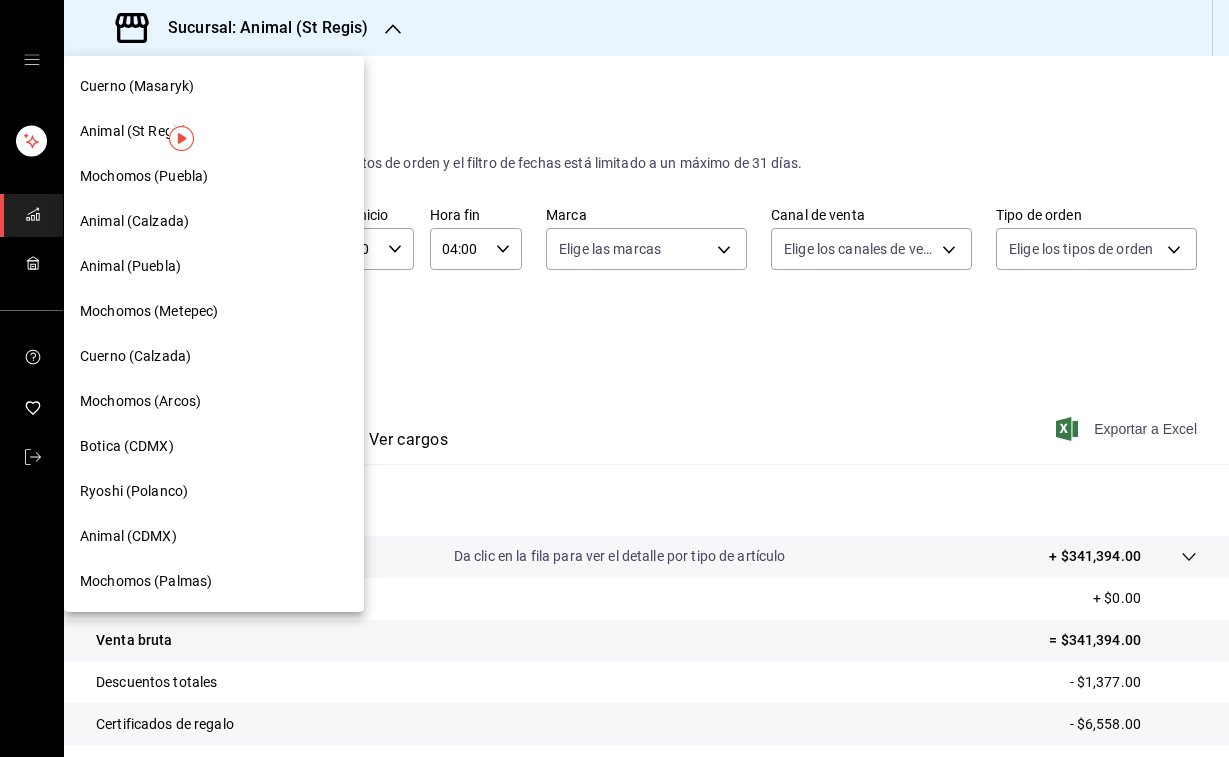 click on "Animal (Puebla)" at bounding box center (130, 266) 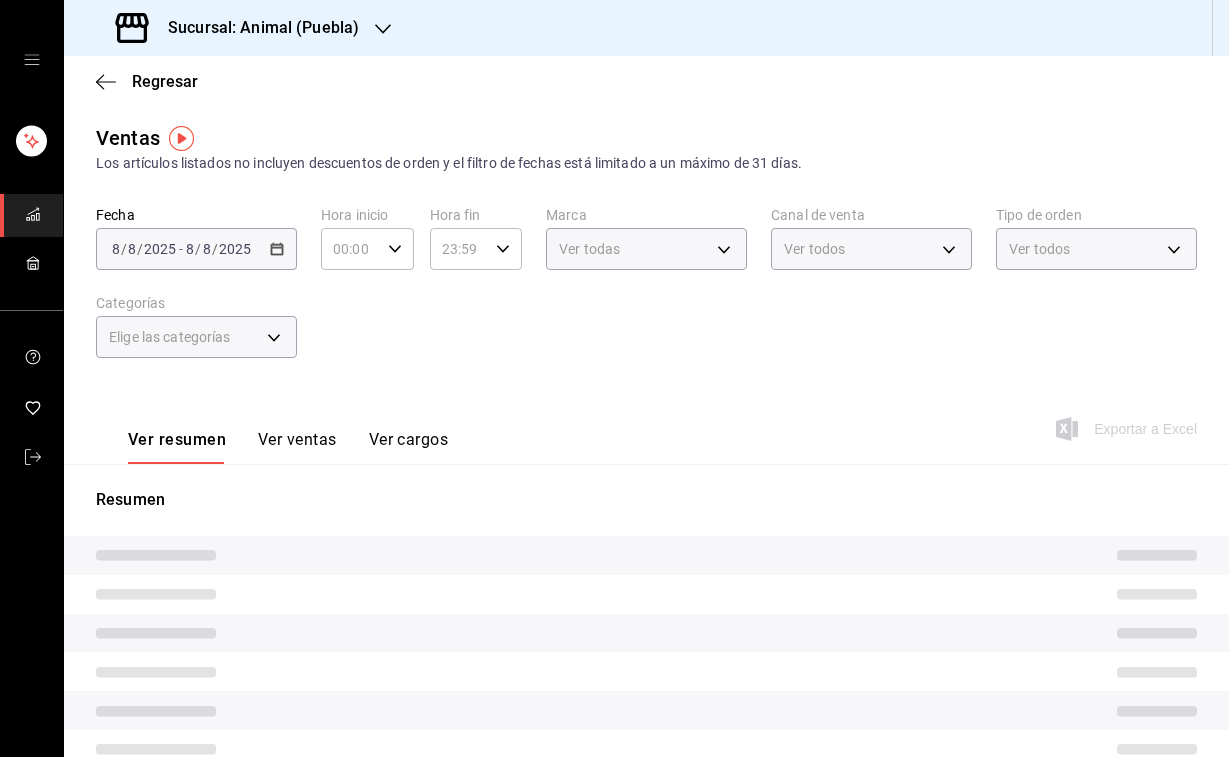 type on "04:00" 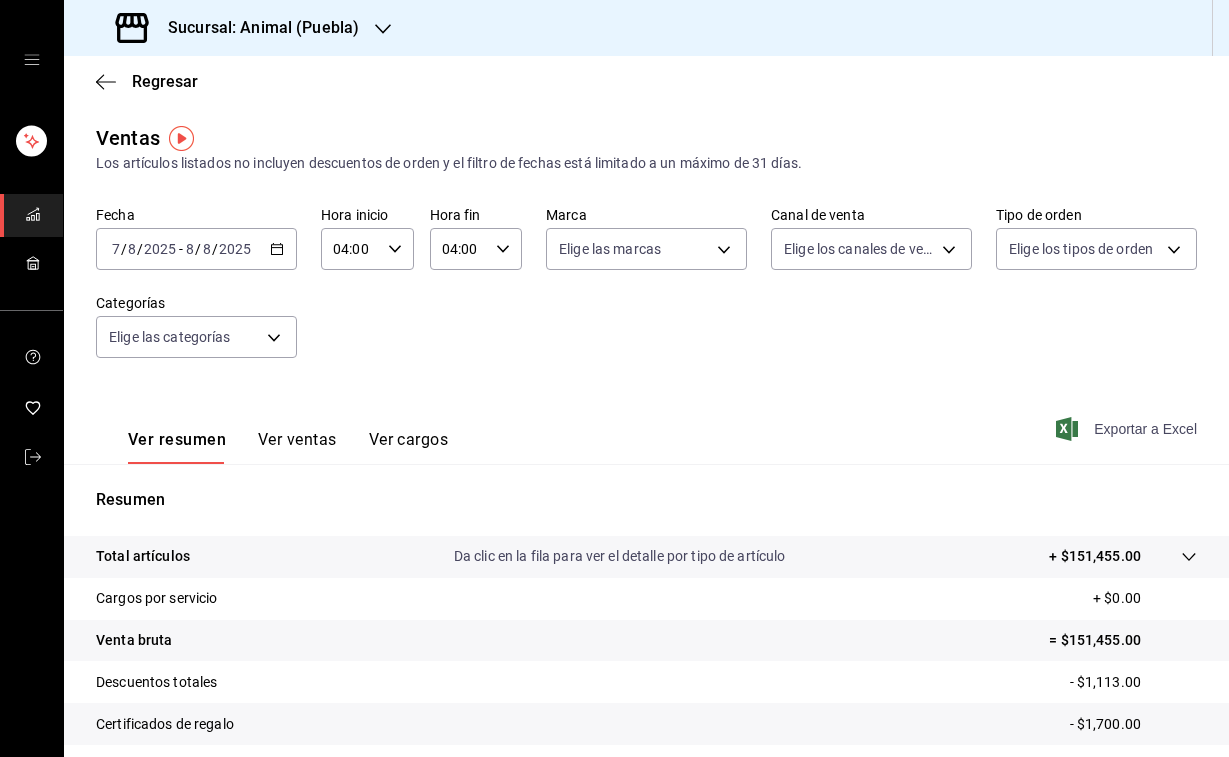 click 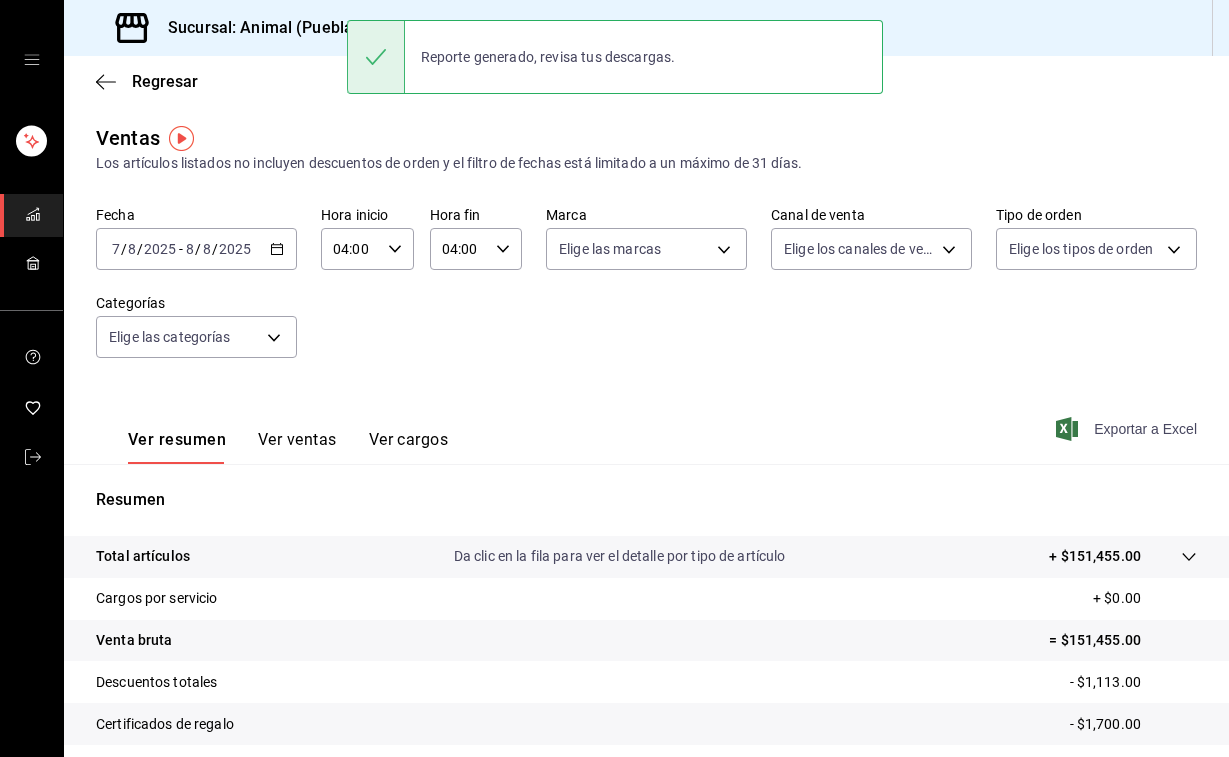 click on "Sucursal: Animal (Puebla)" at bounding box center [255, 28] 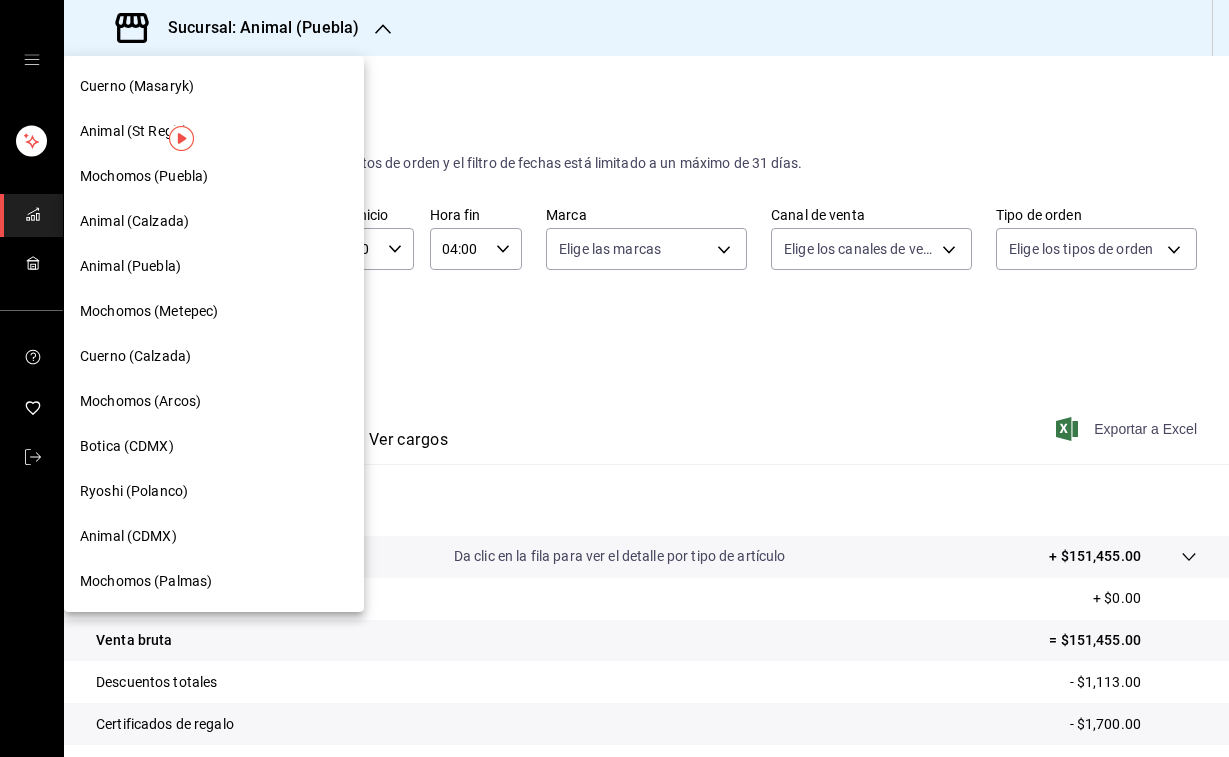 click on "Mochomos (Palmas)" at bounding box center [146, 581] 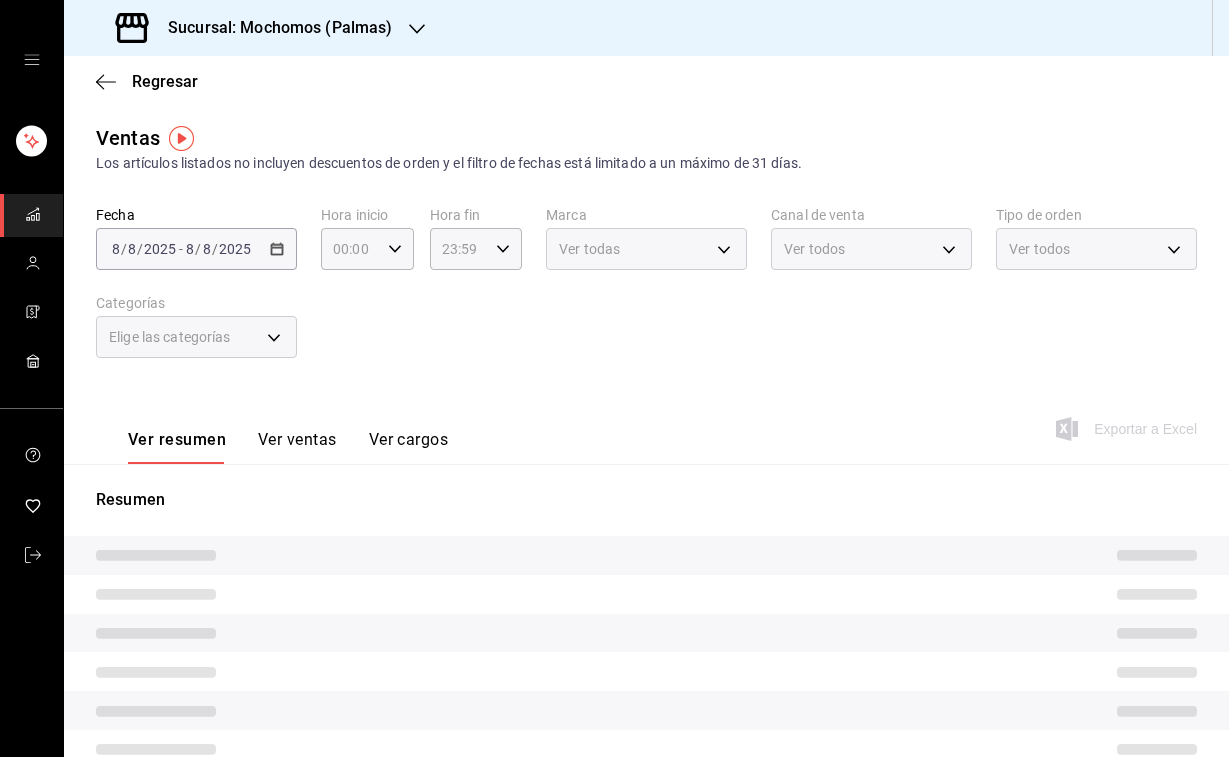 type on "04:00" 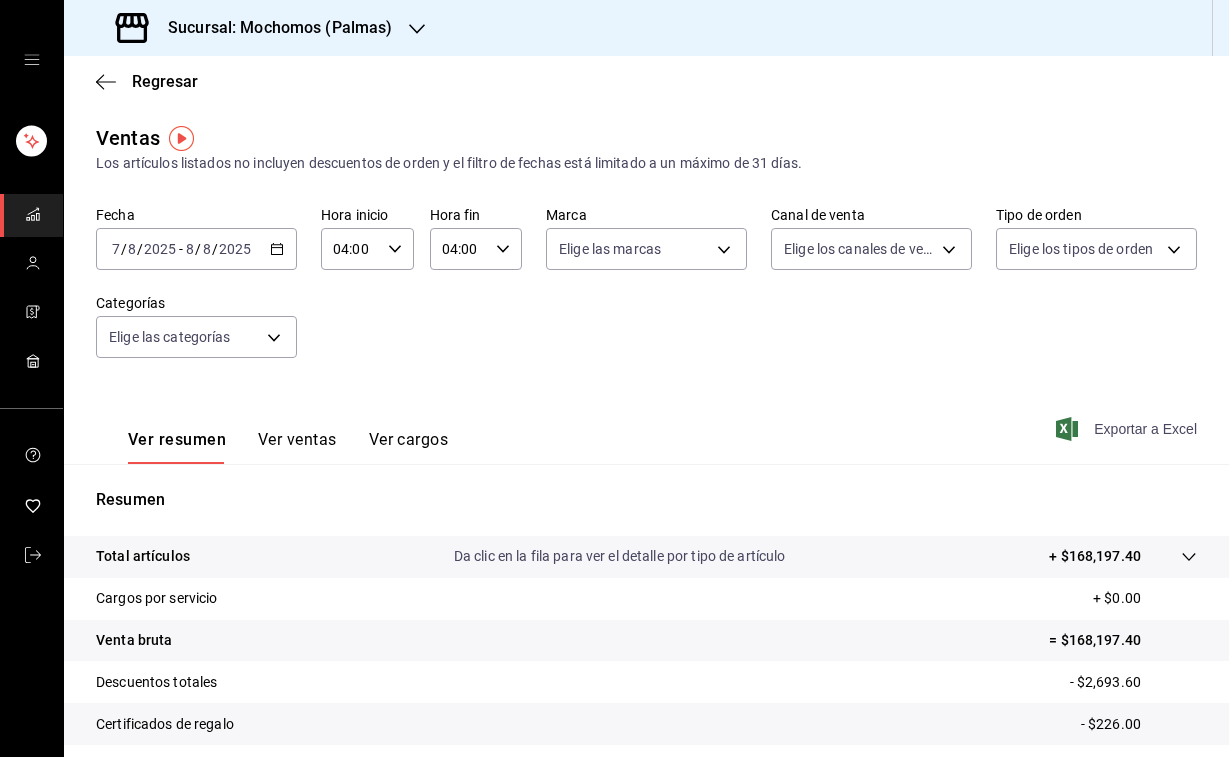 click 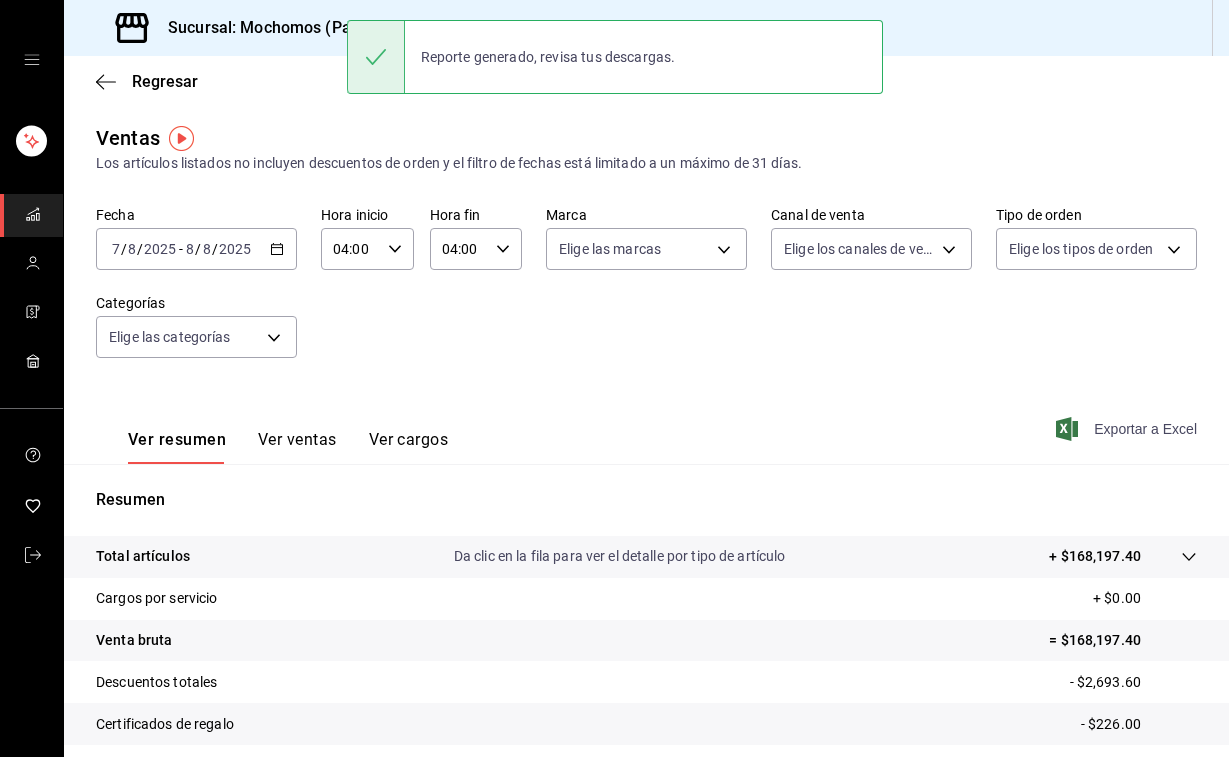 click on "Sucursal: Mochomos (Palmas)" at bounding box center [272, 28] 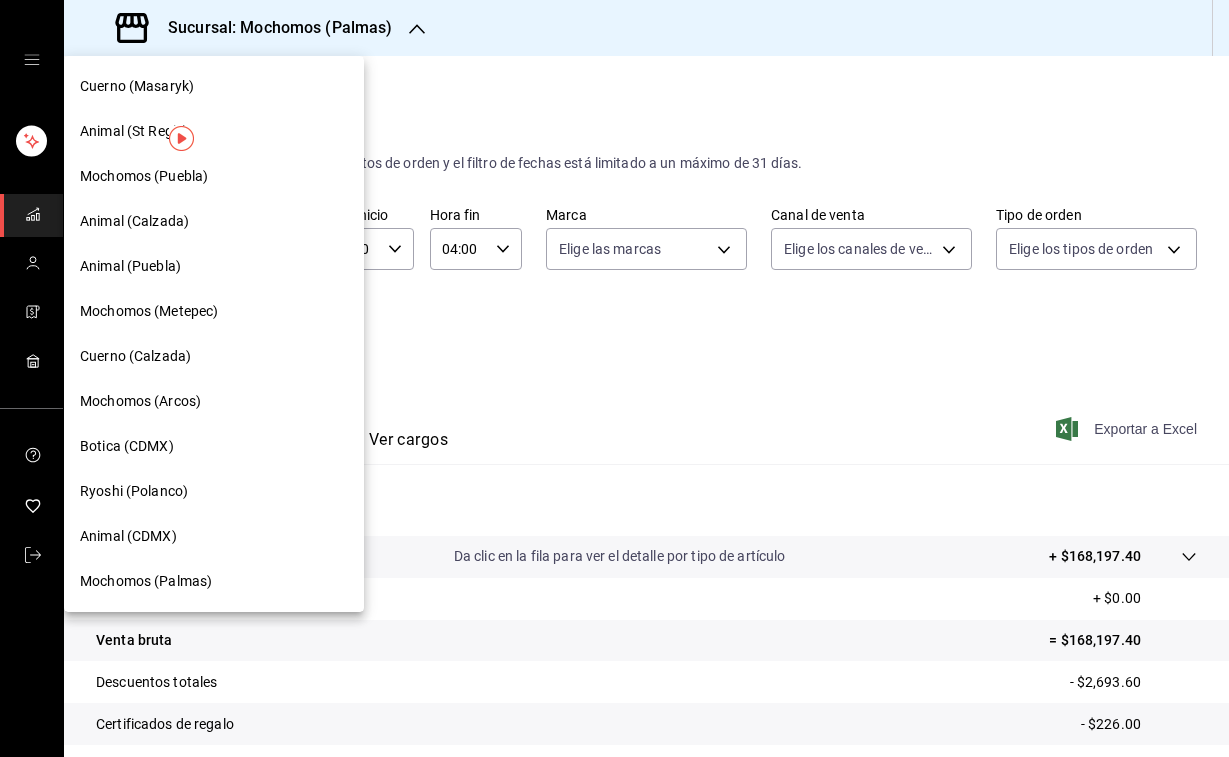 click on "Mochomos (Metepec)" at bounding box center (149, 311) 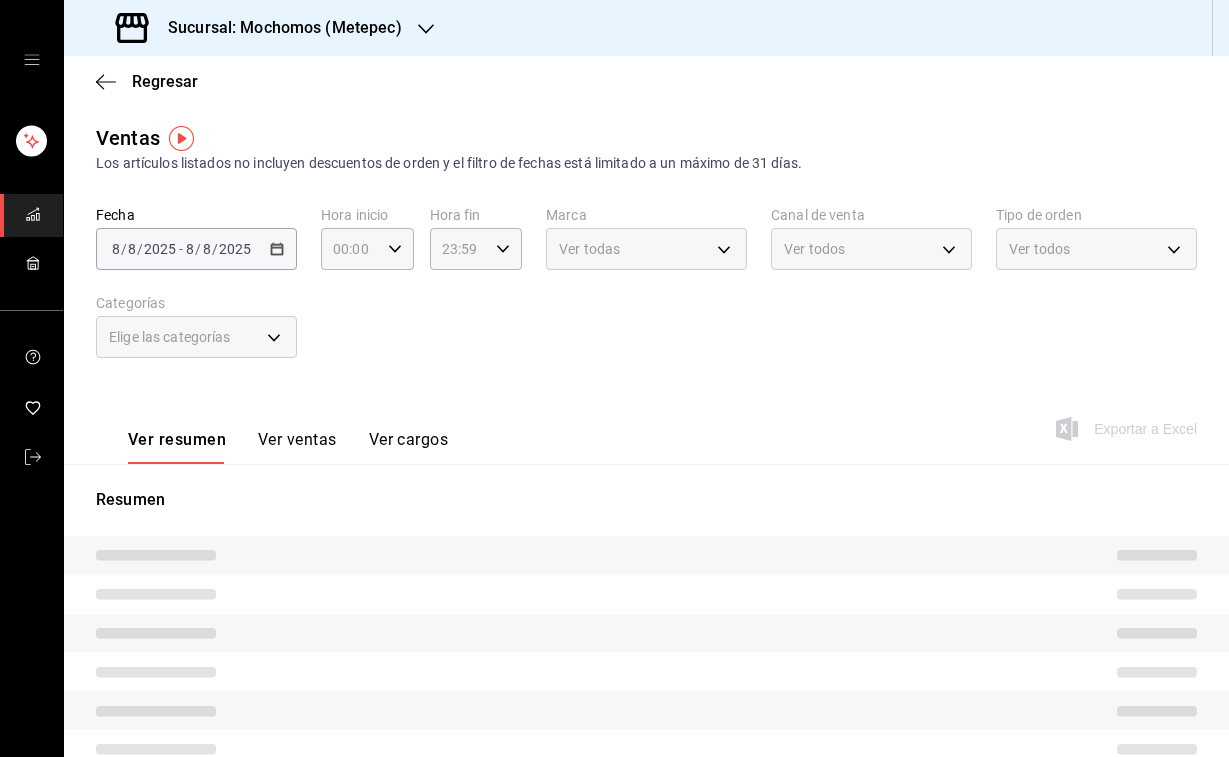 type on "04:00" 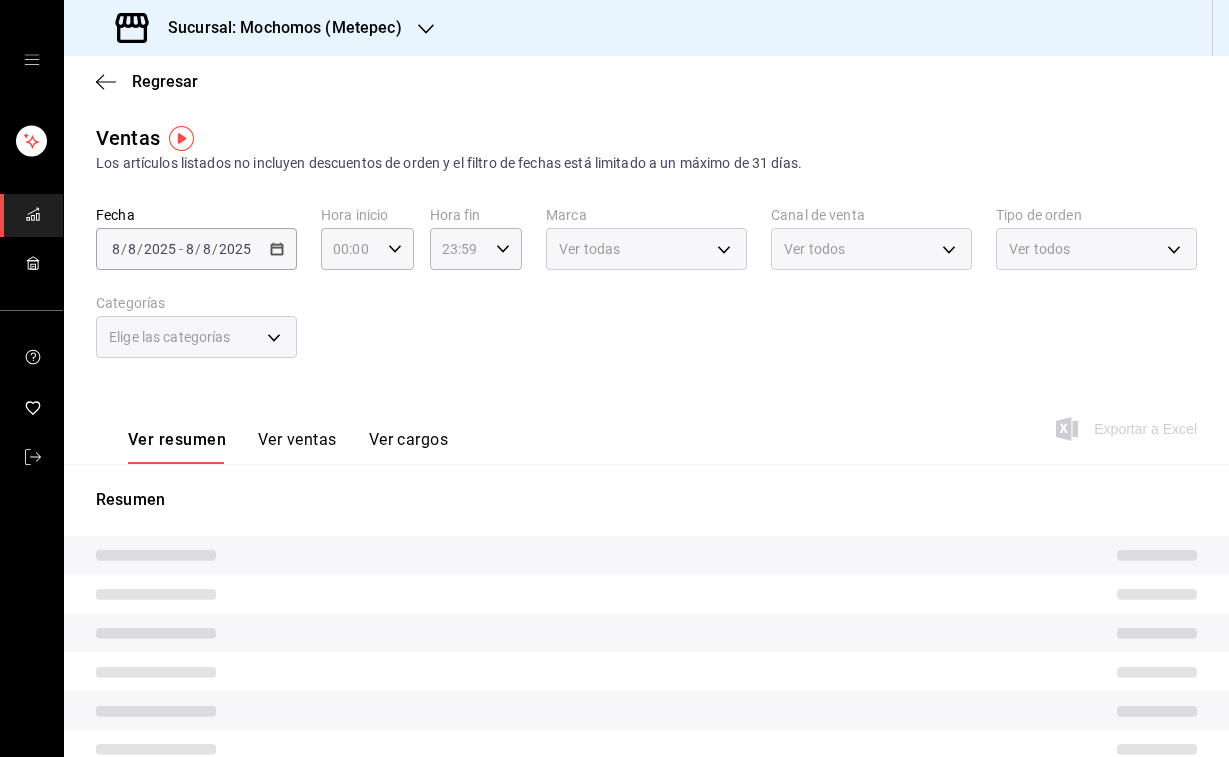type on "04:00" 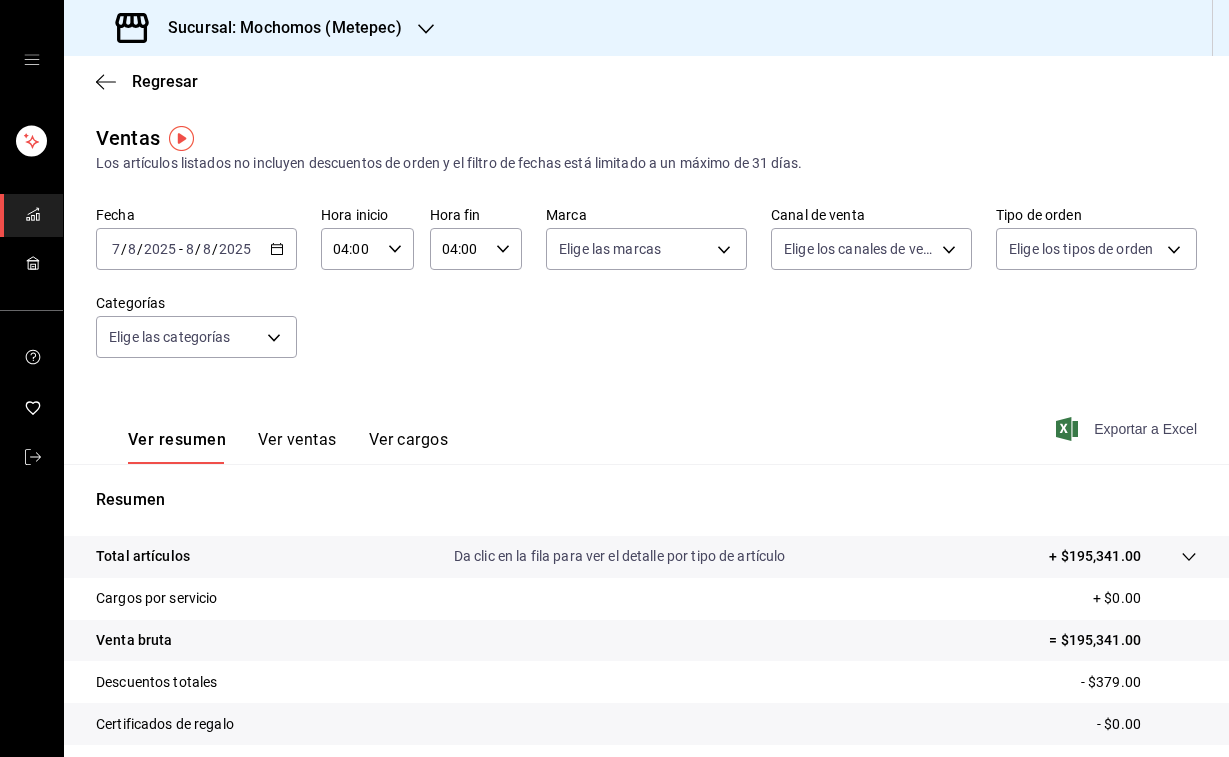click 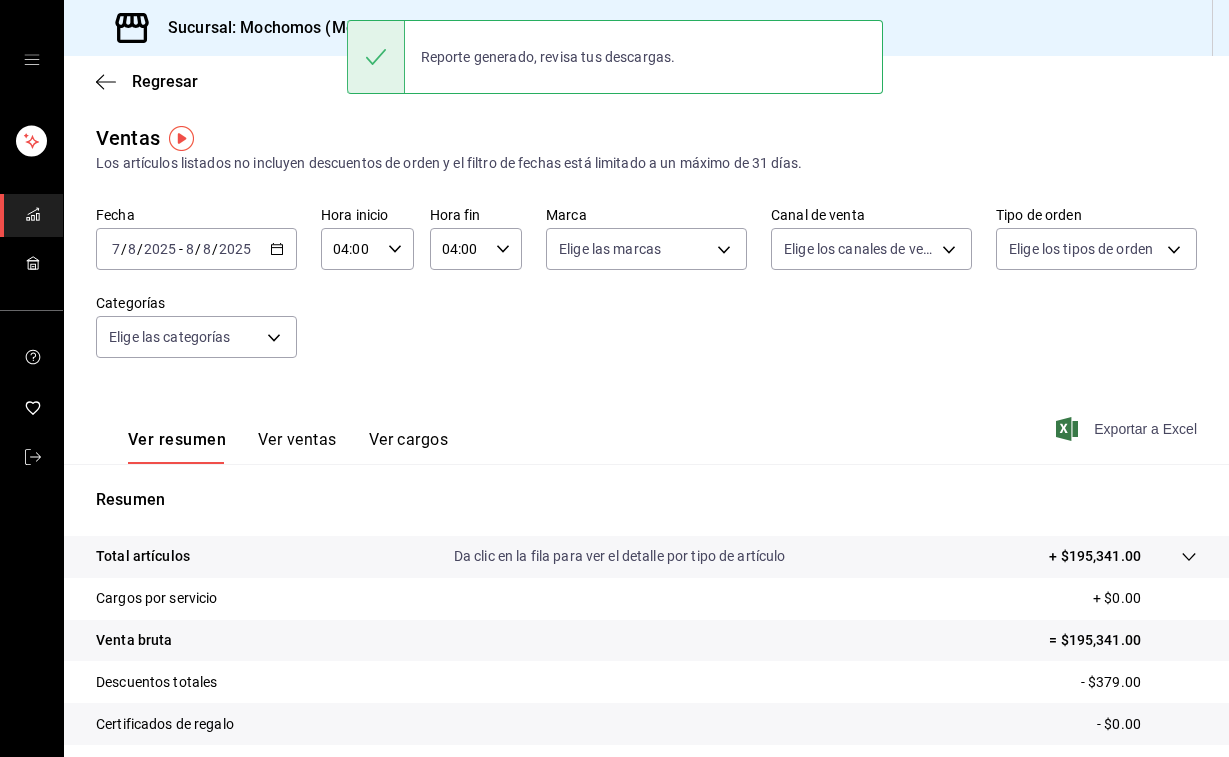 click on "Sucursal: Mochomos (Metepec)" at bounding box center [261, 28] 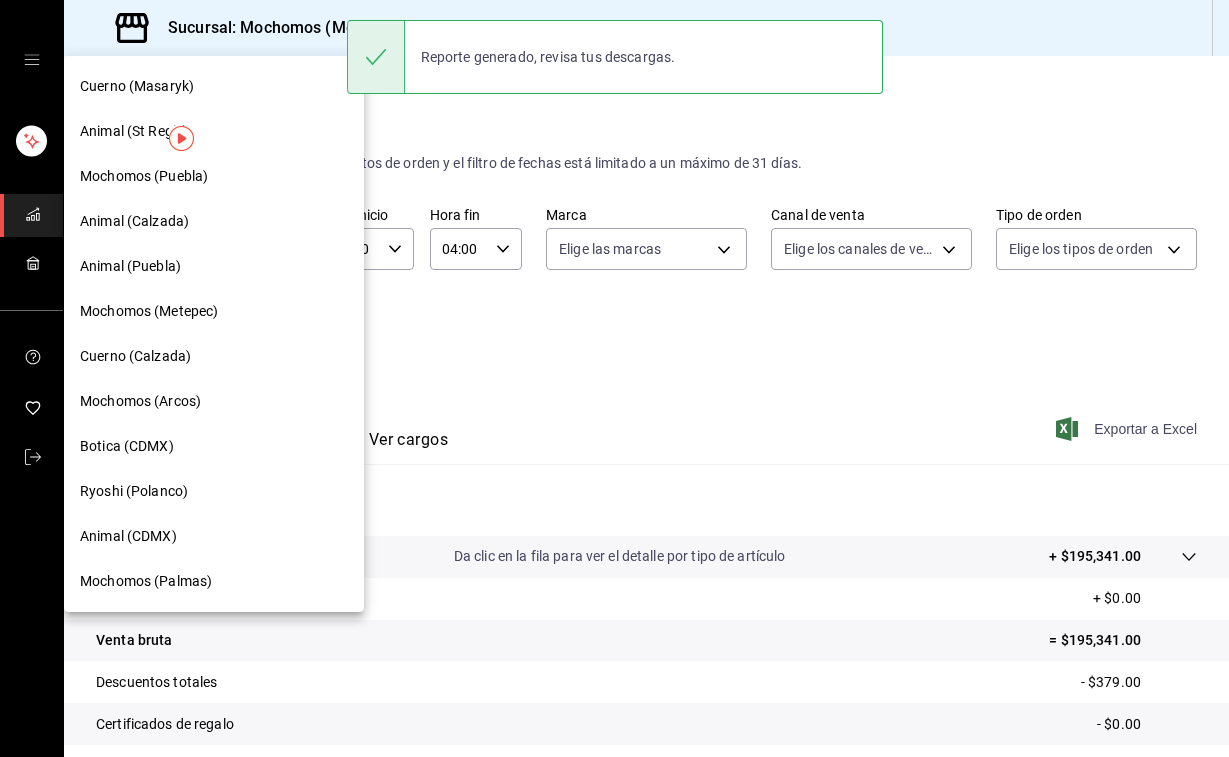 click on "Mochomos (Puebla)" at bounding box center [144, 176] 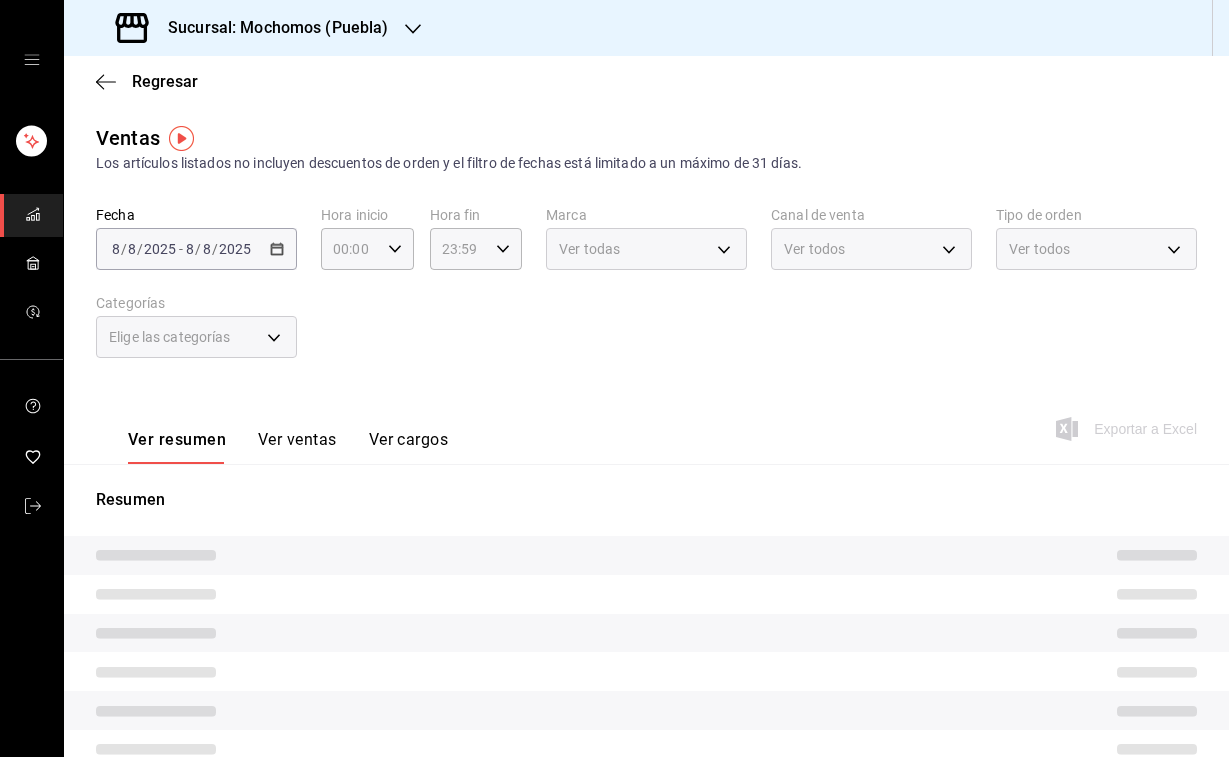 type on "04:00" 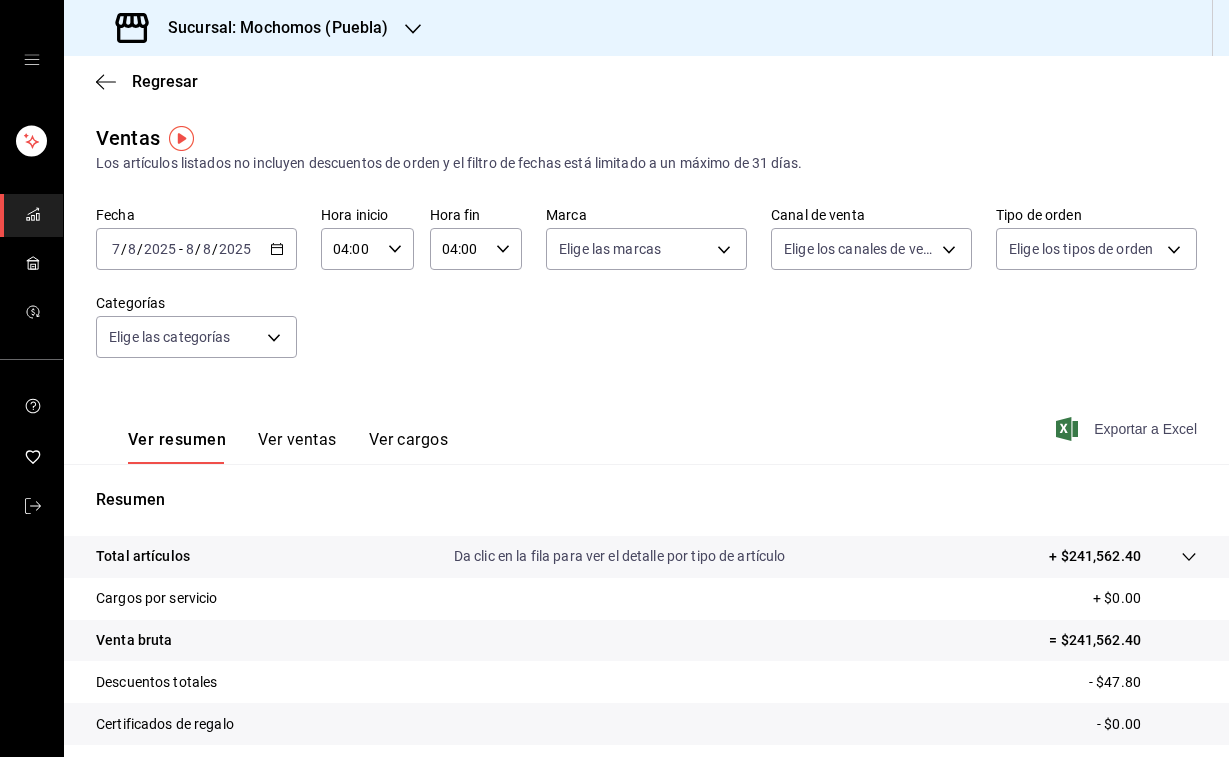 click 